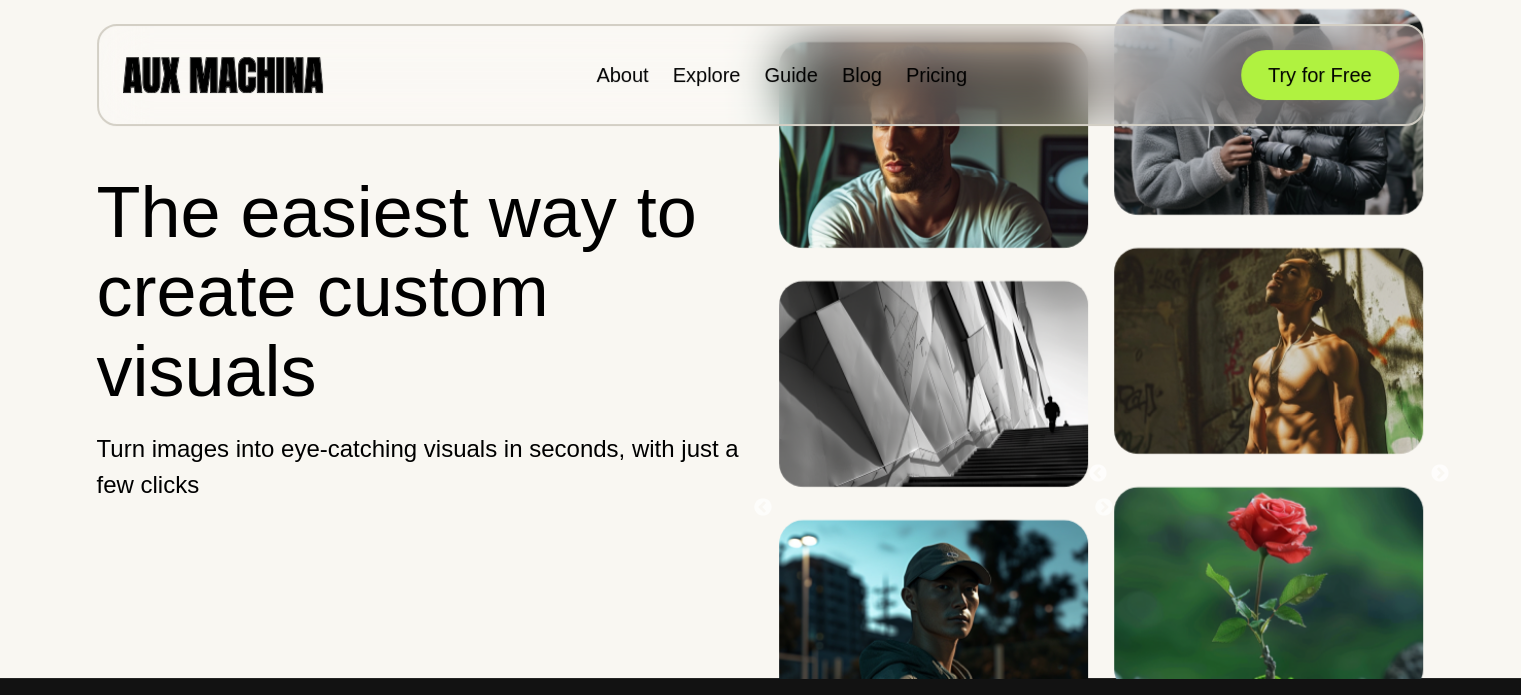 scroll, scrollTop: 0, scrollLeft: 0, axis: both 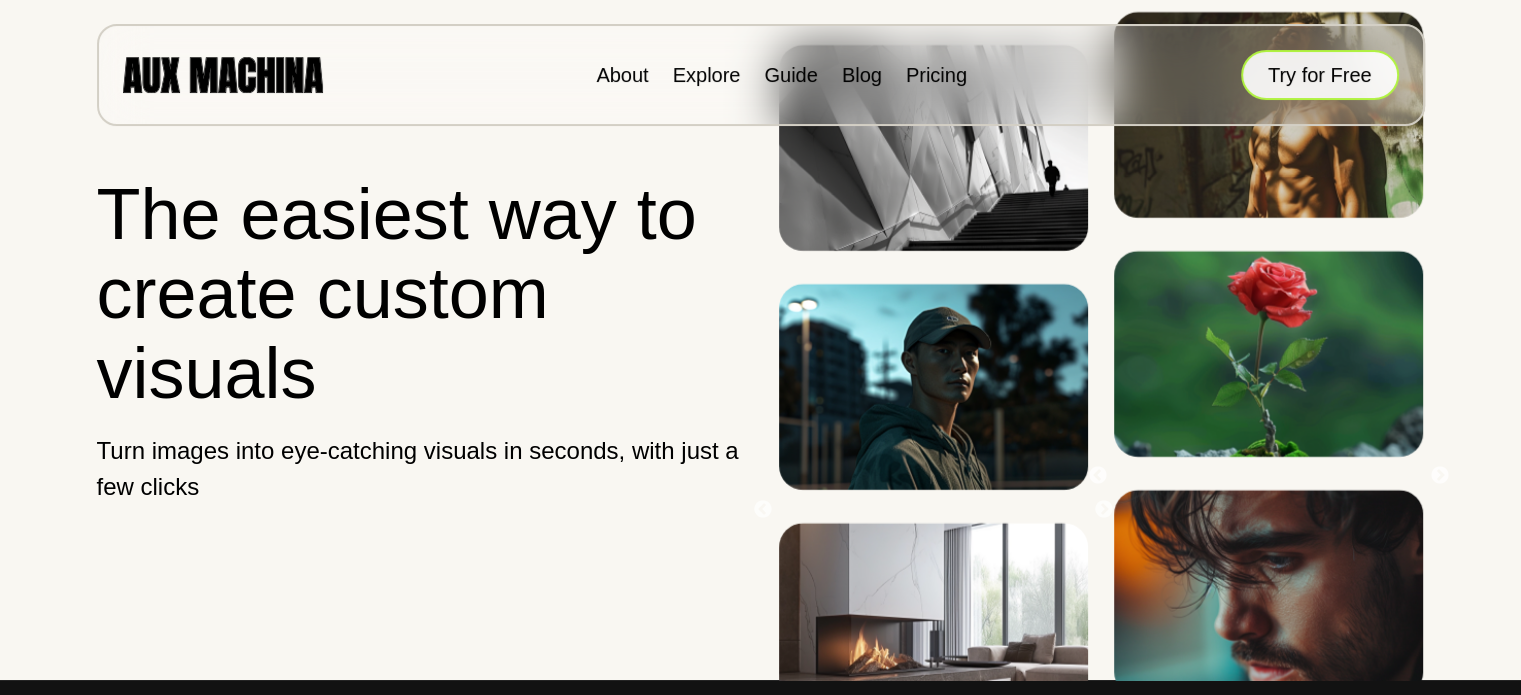 click on "Try for Free" at bounding box center [1320, 75] 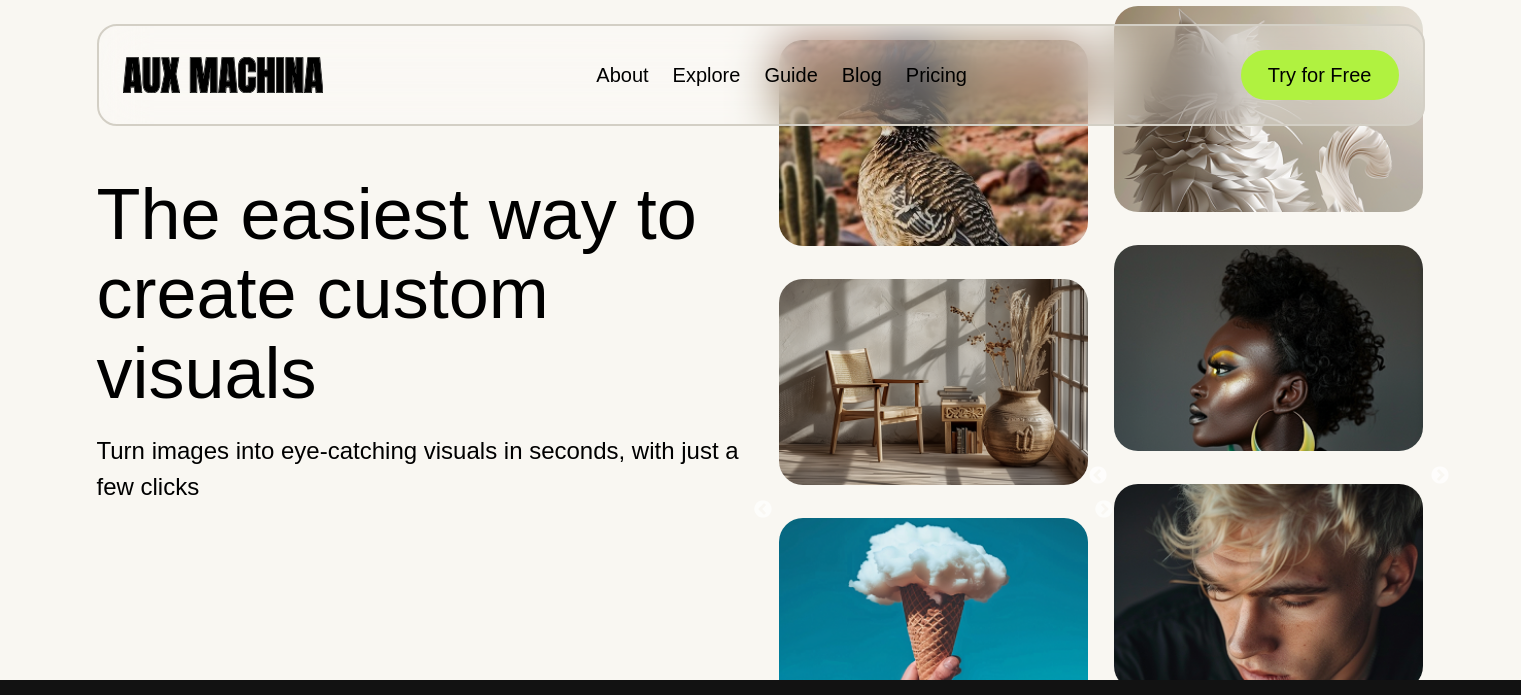 scroll, scrollTop: 0, scrollLeft: 0, axis: both 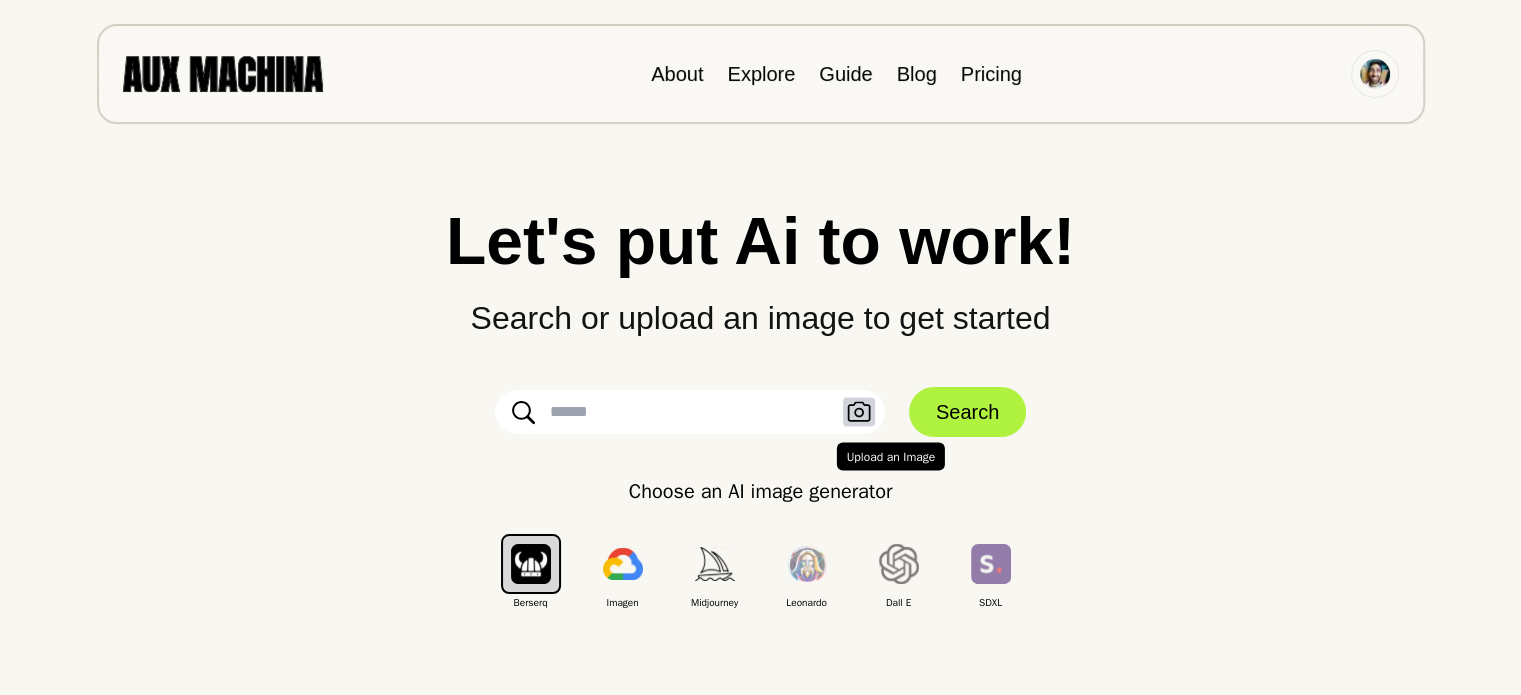 click 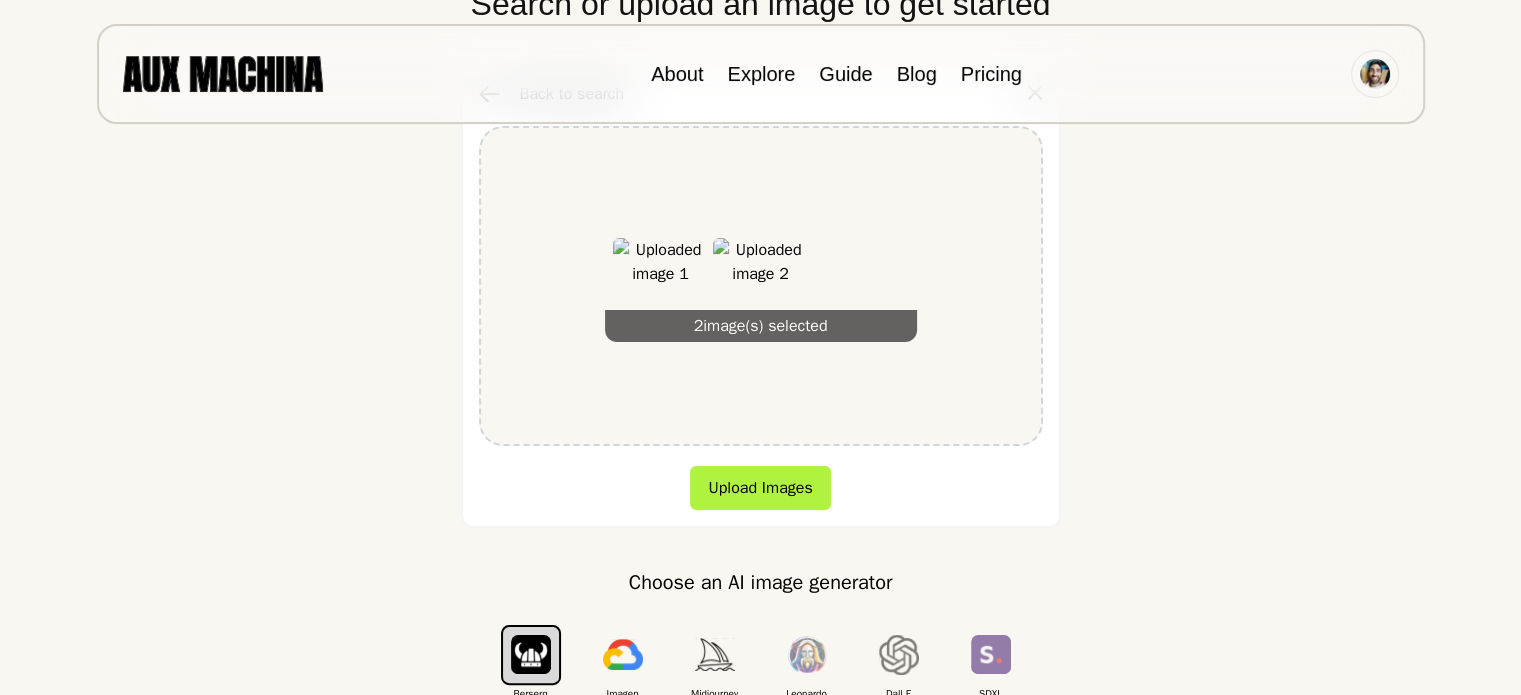scroll, scrollTop: 304, scrollLeft: 0, axis: vertical 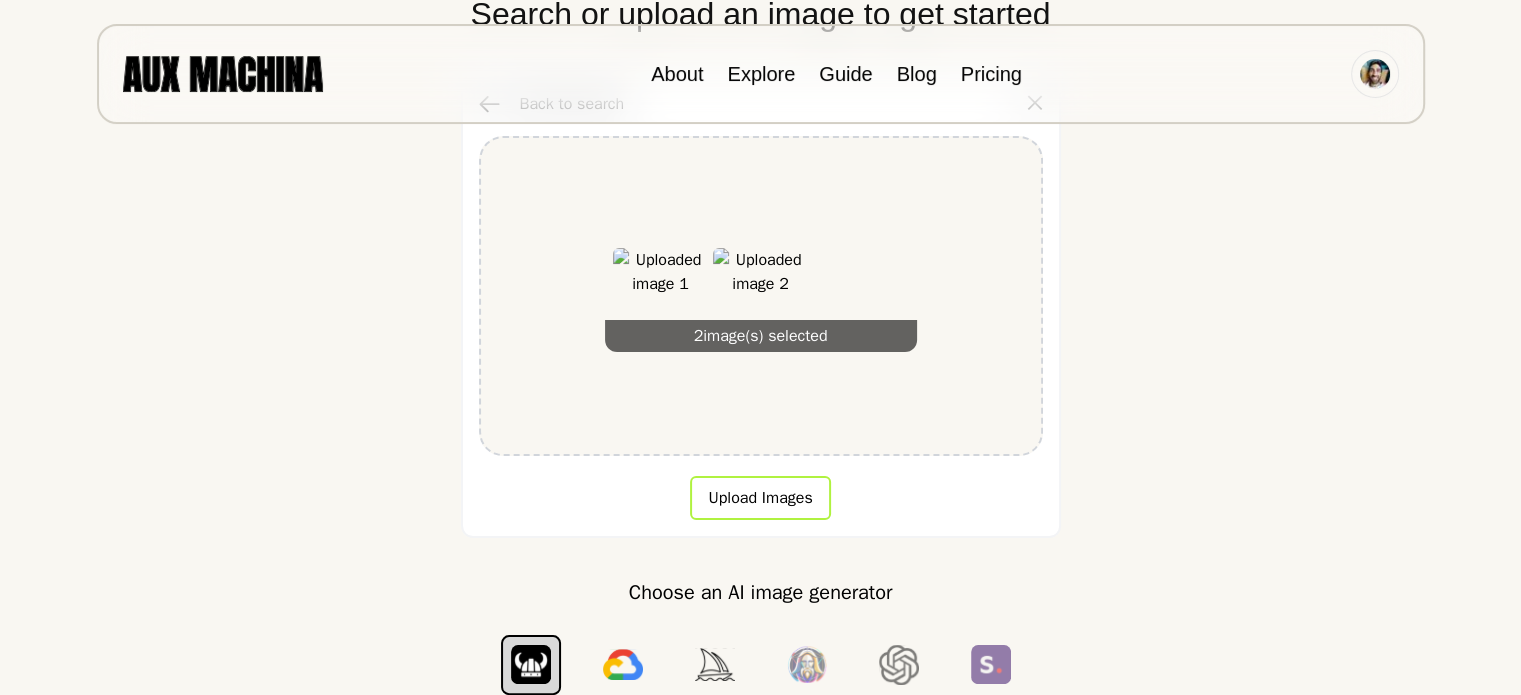 click on "Upload Images" at bounding box center (760, 498) 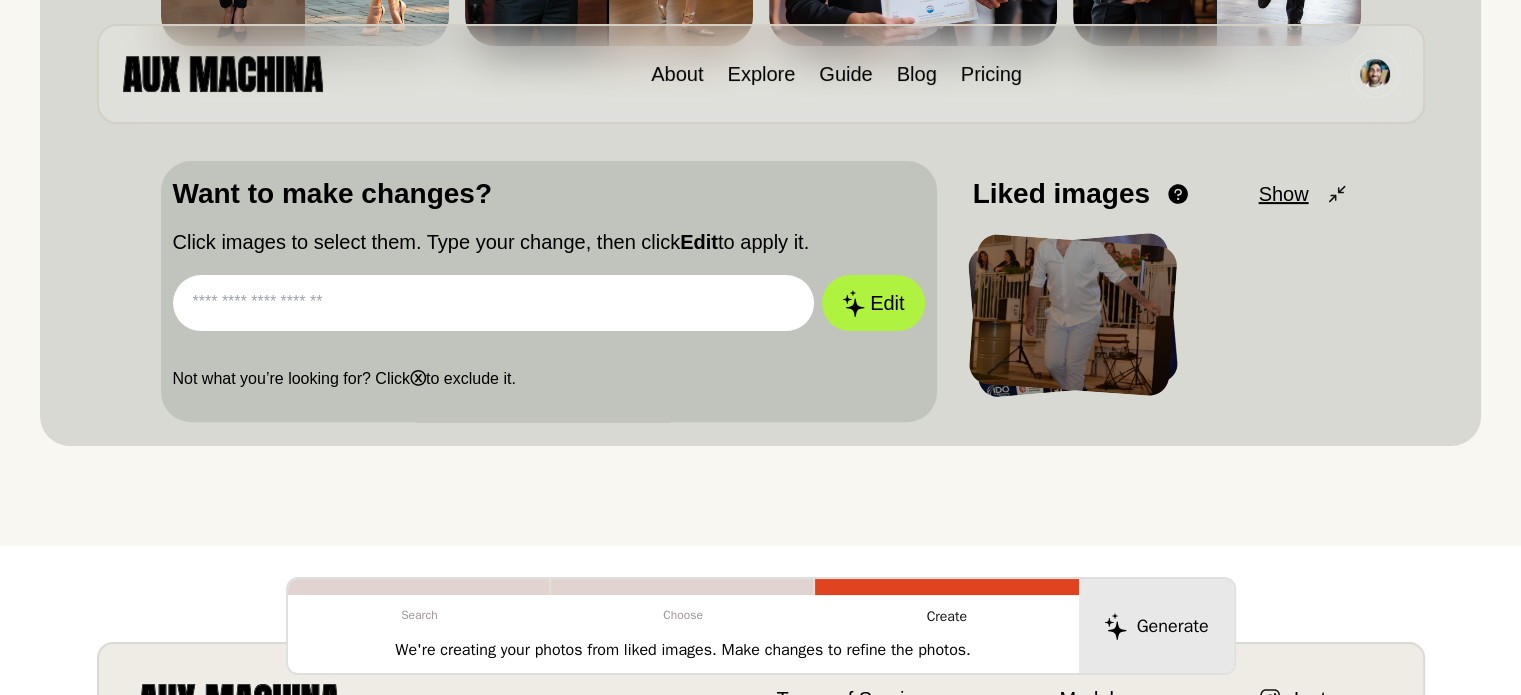 scroll, scrollTop: 553, scrollLeft: 0, axis: vertical 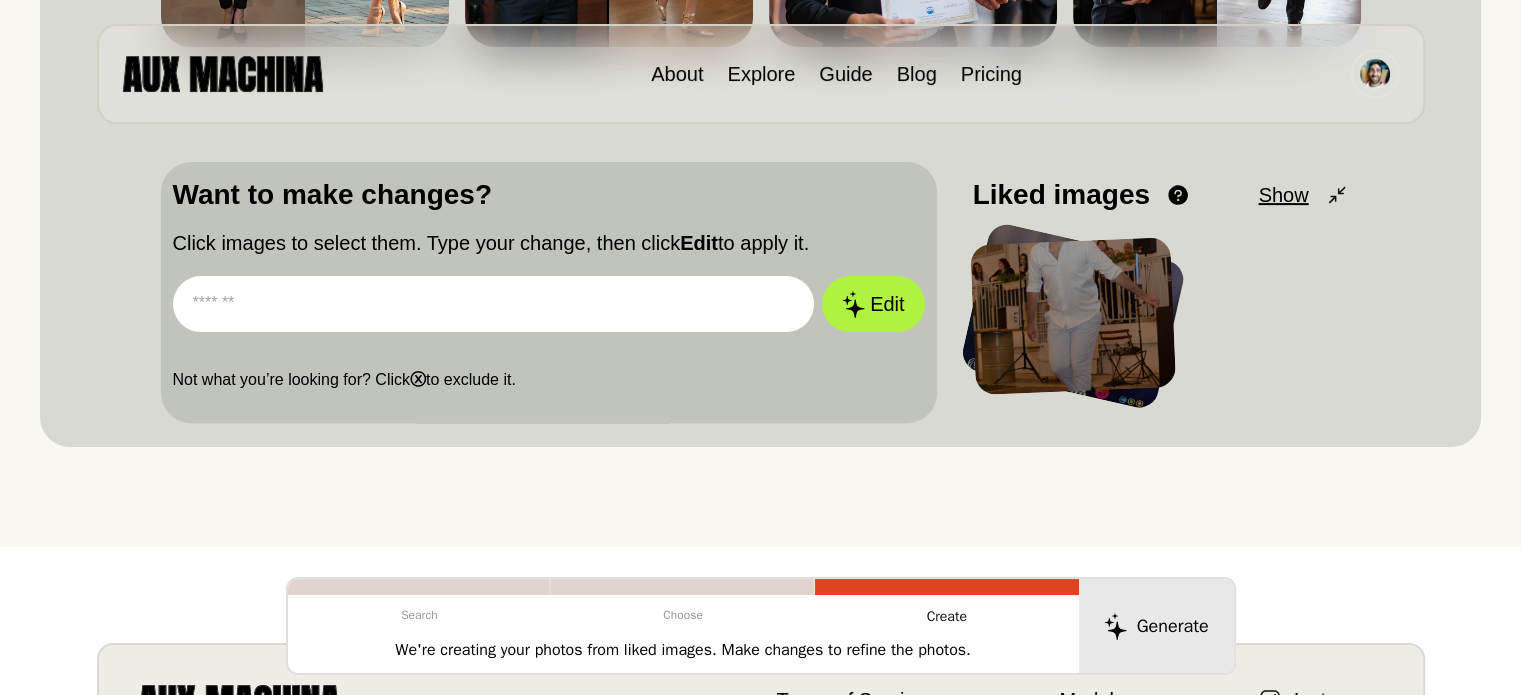 click on "Liked images" at bounding box center [1061, 195] 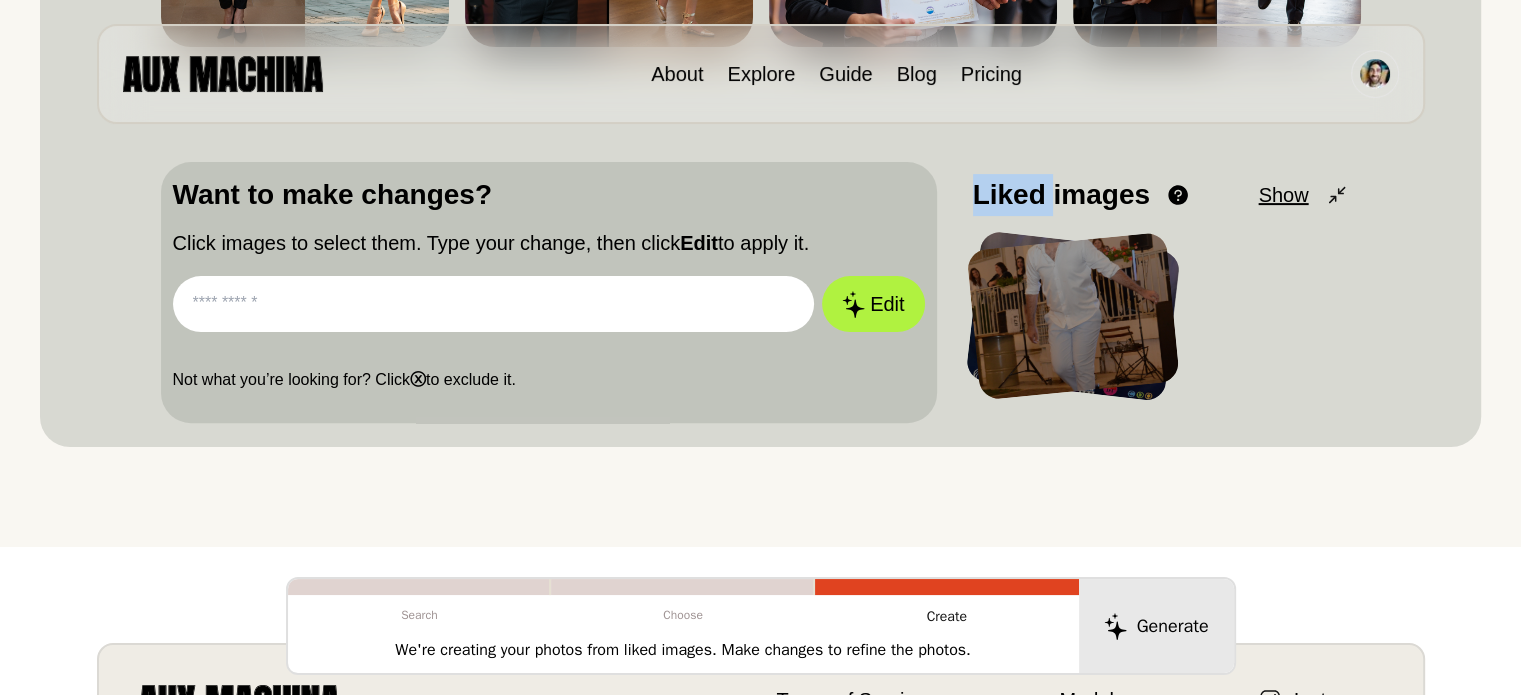 click on "Liked images" at bounding box center (1061, 195) 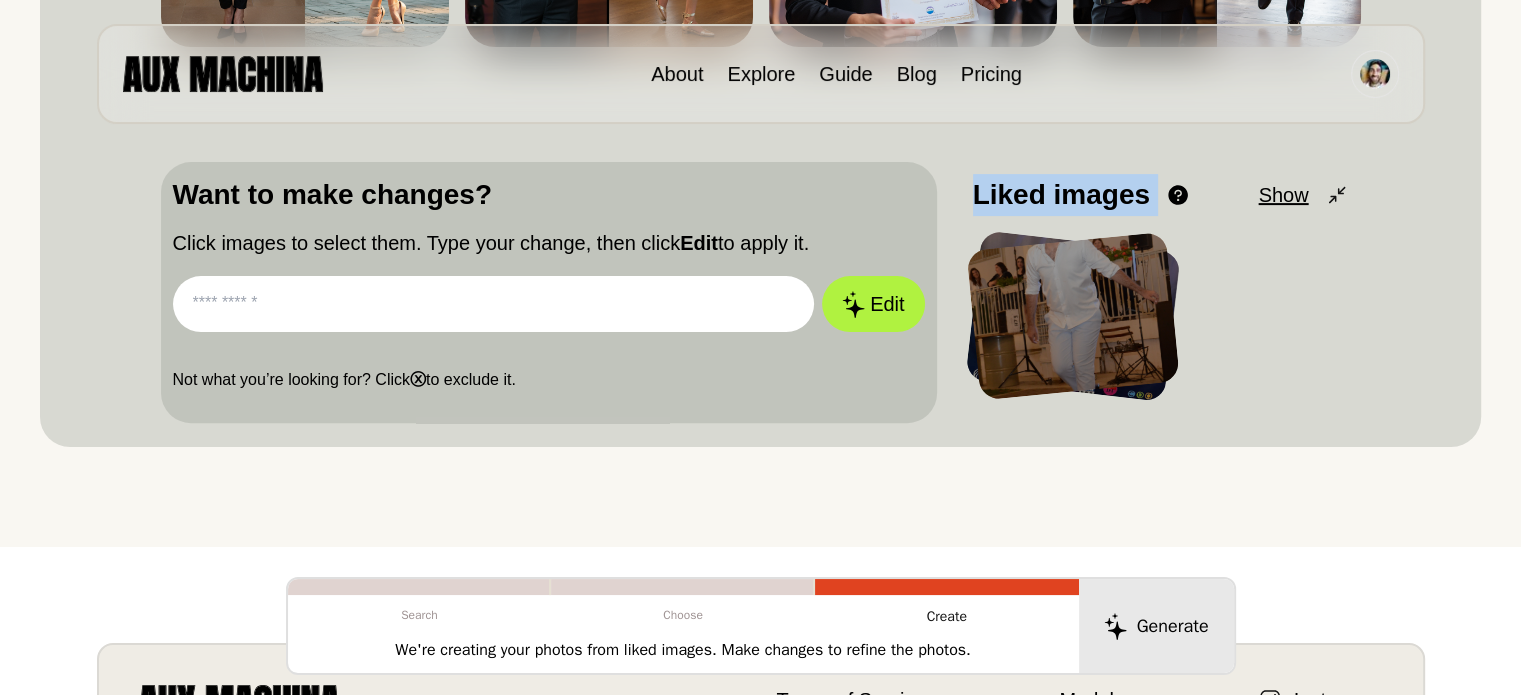 click on "Liked images" at bounding box center [1061, 195] 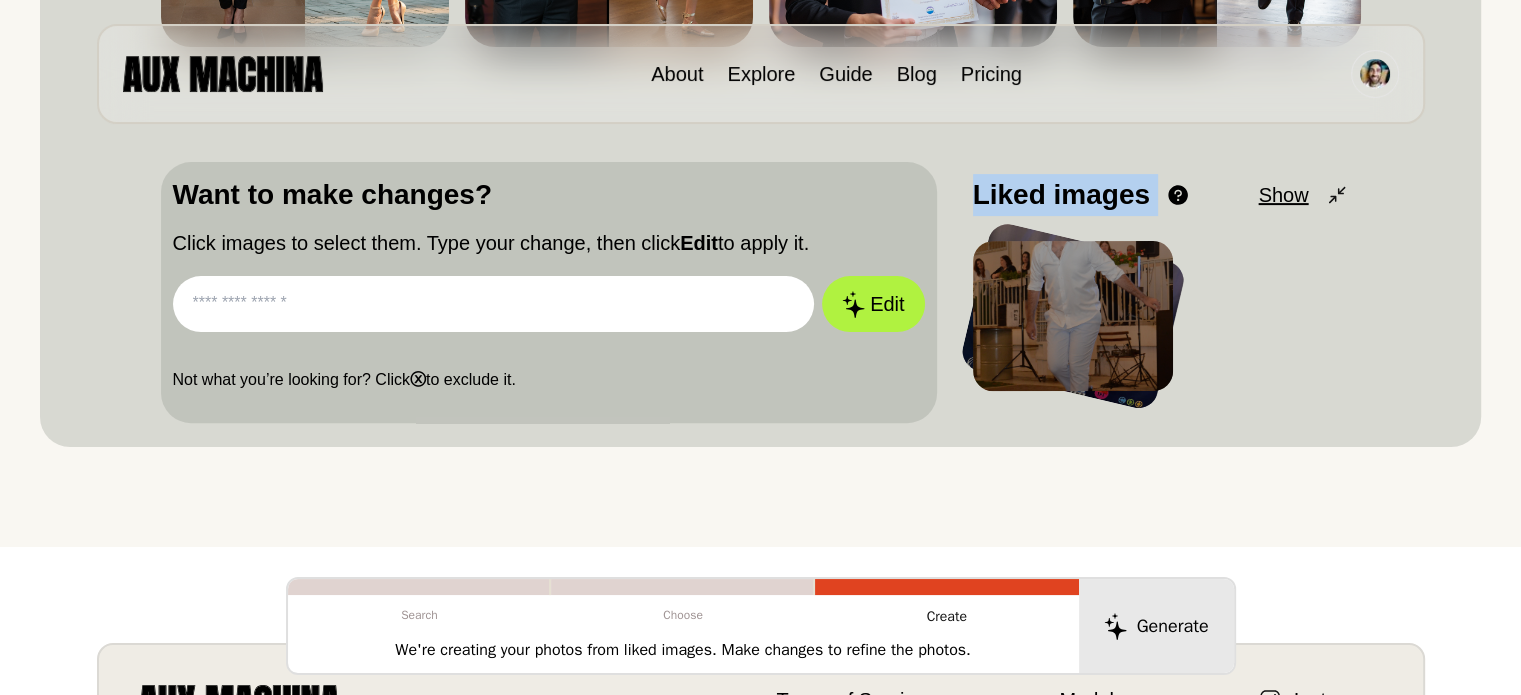click on "Liked images" at bounding box center [1061, 195] 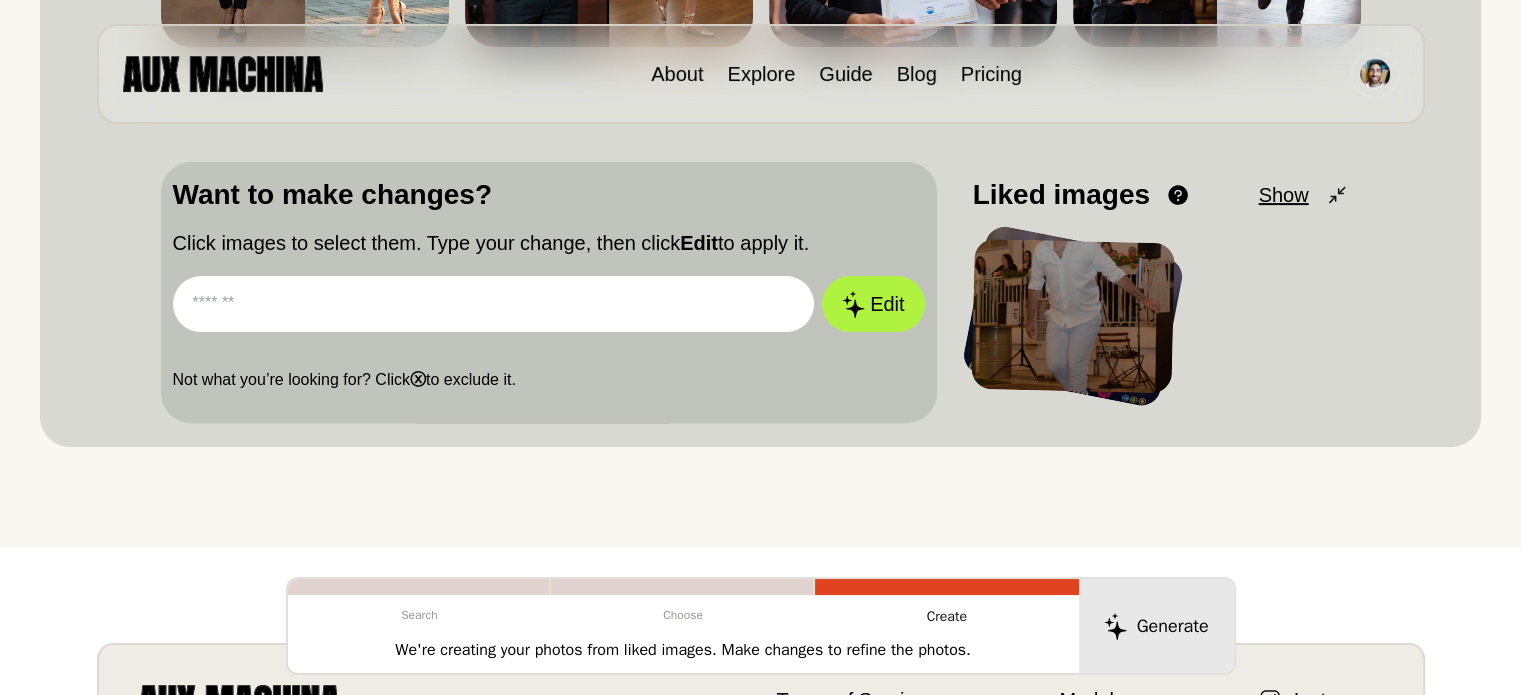 click on "Liked images" at bounding box center (1061, 195) 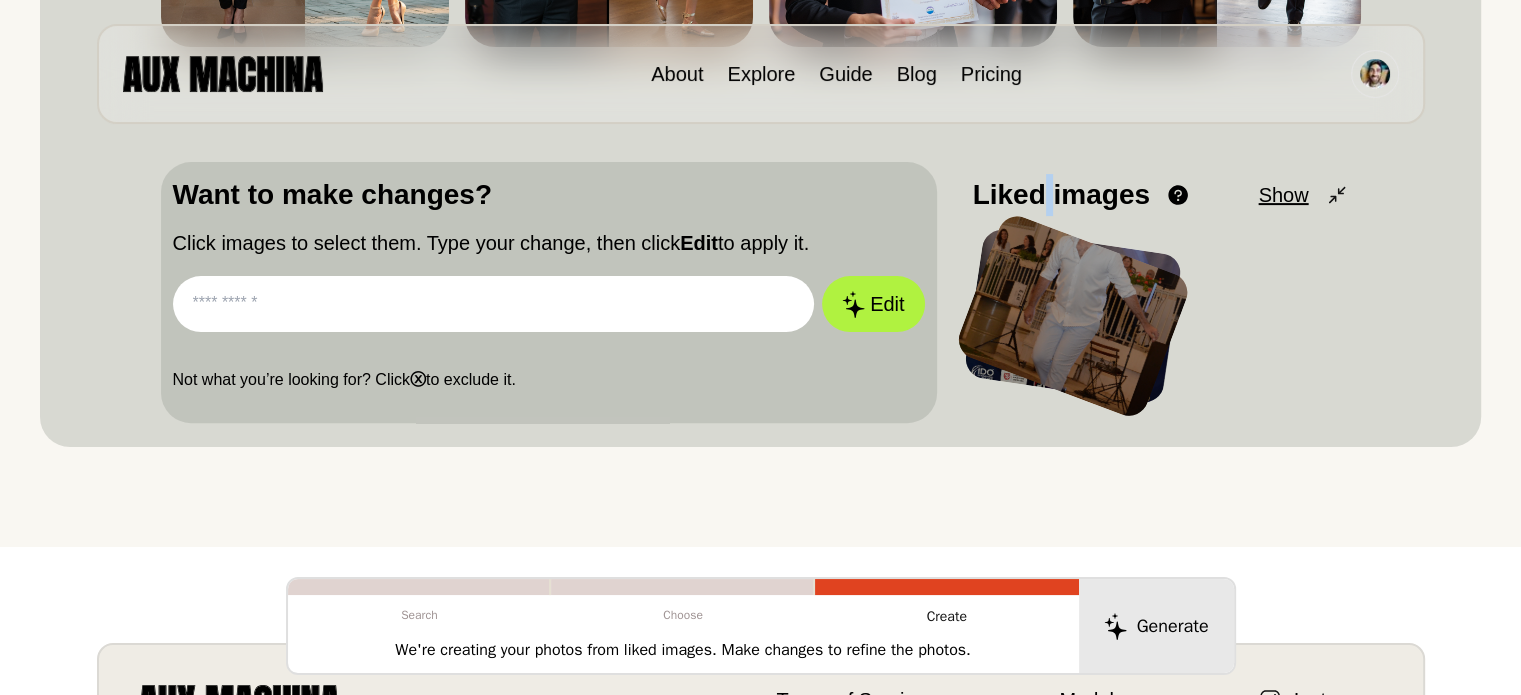 click on "Liked images" at bounding box center (1061, 195) 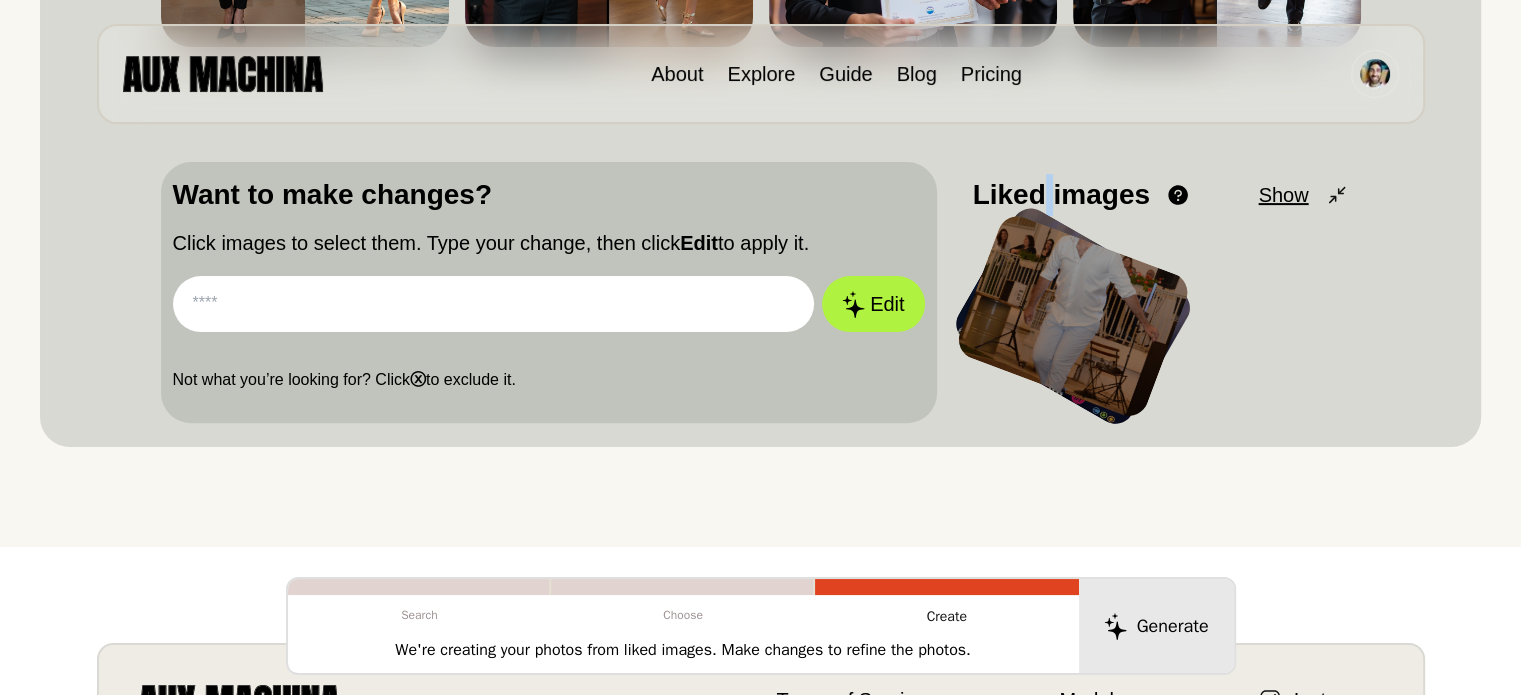 click on "Liked images" at bounding box center [1061, 195] 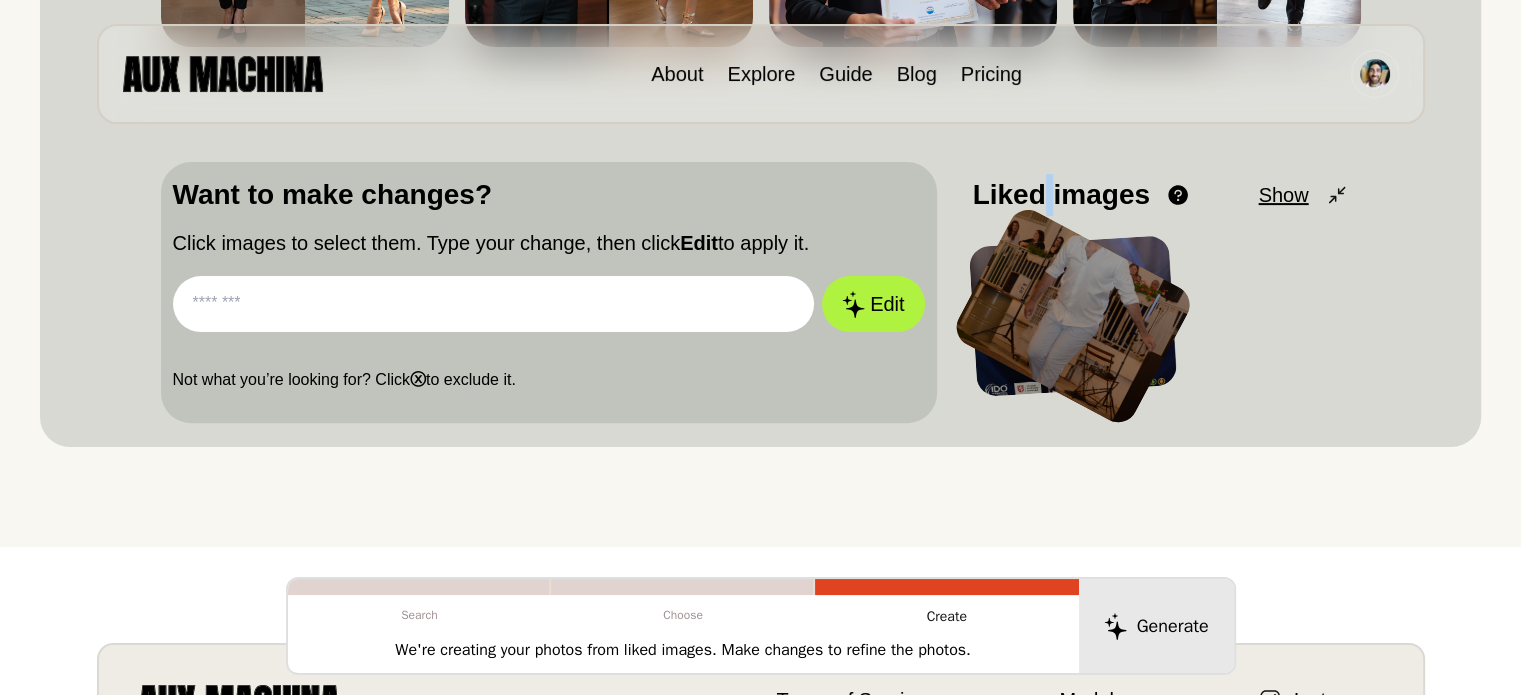 click on "Liked images" at bounding box center (1061, 195) 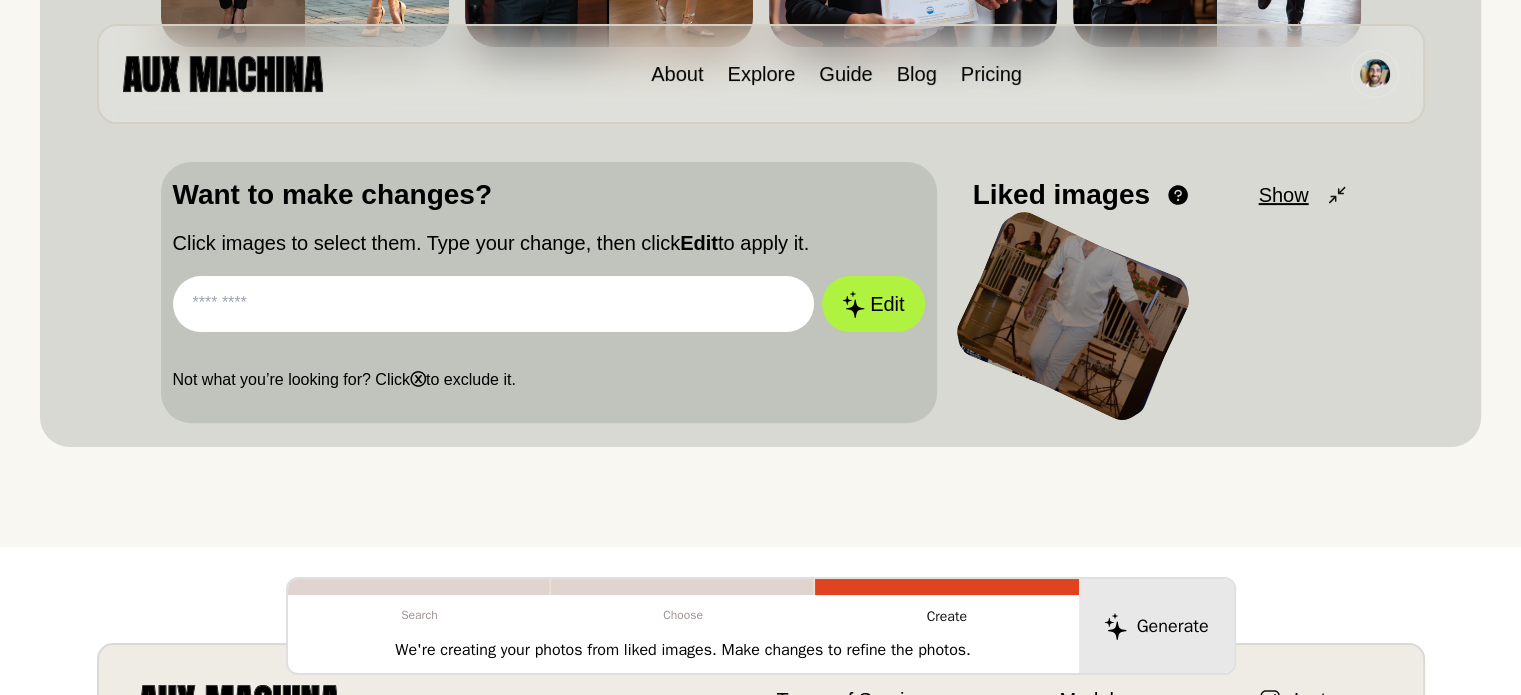 click on "Liked images" at bounding box center (1061, 195) 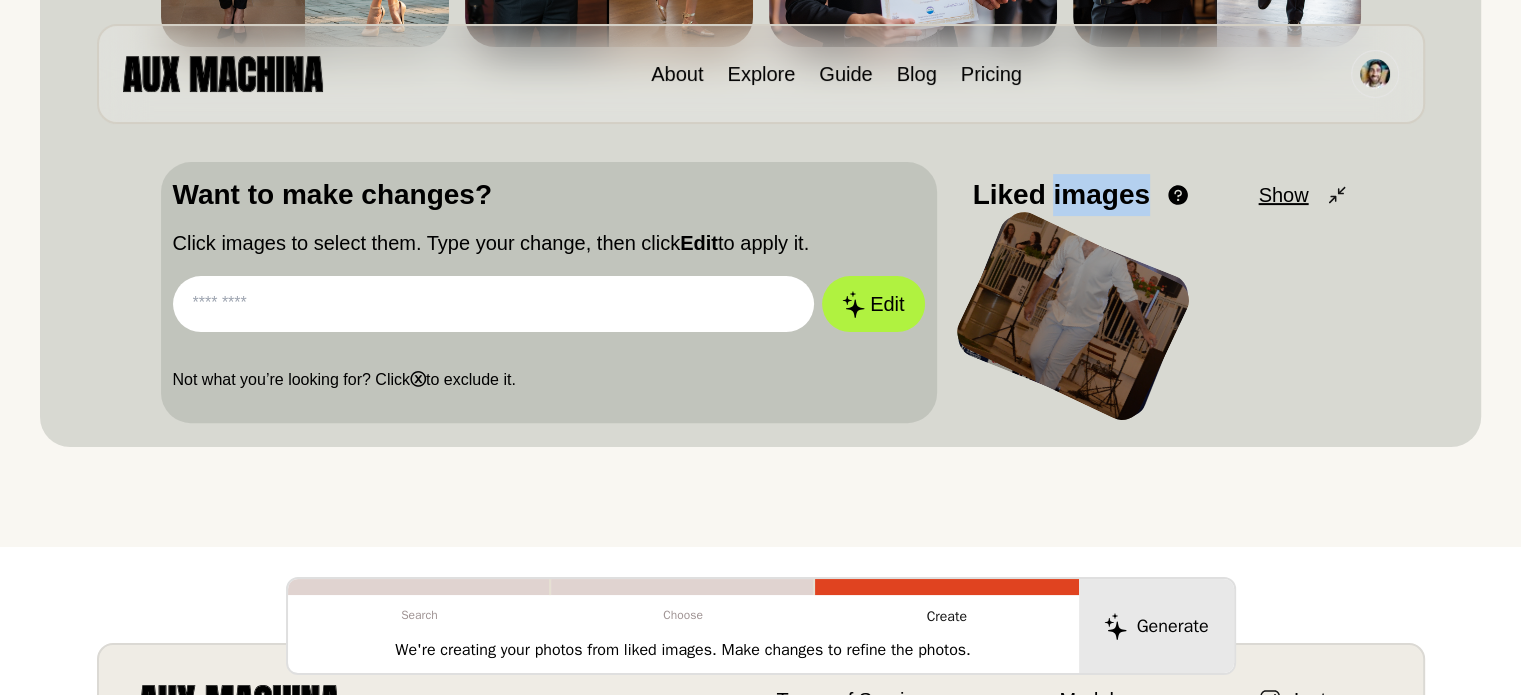 click on "Liked images" at bounding box center (1061, 195) 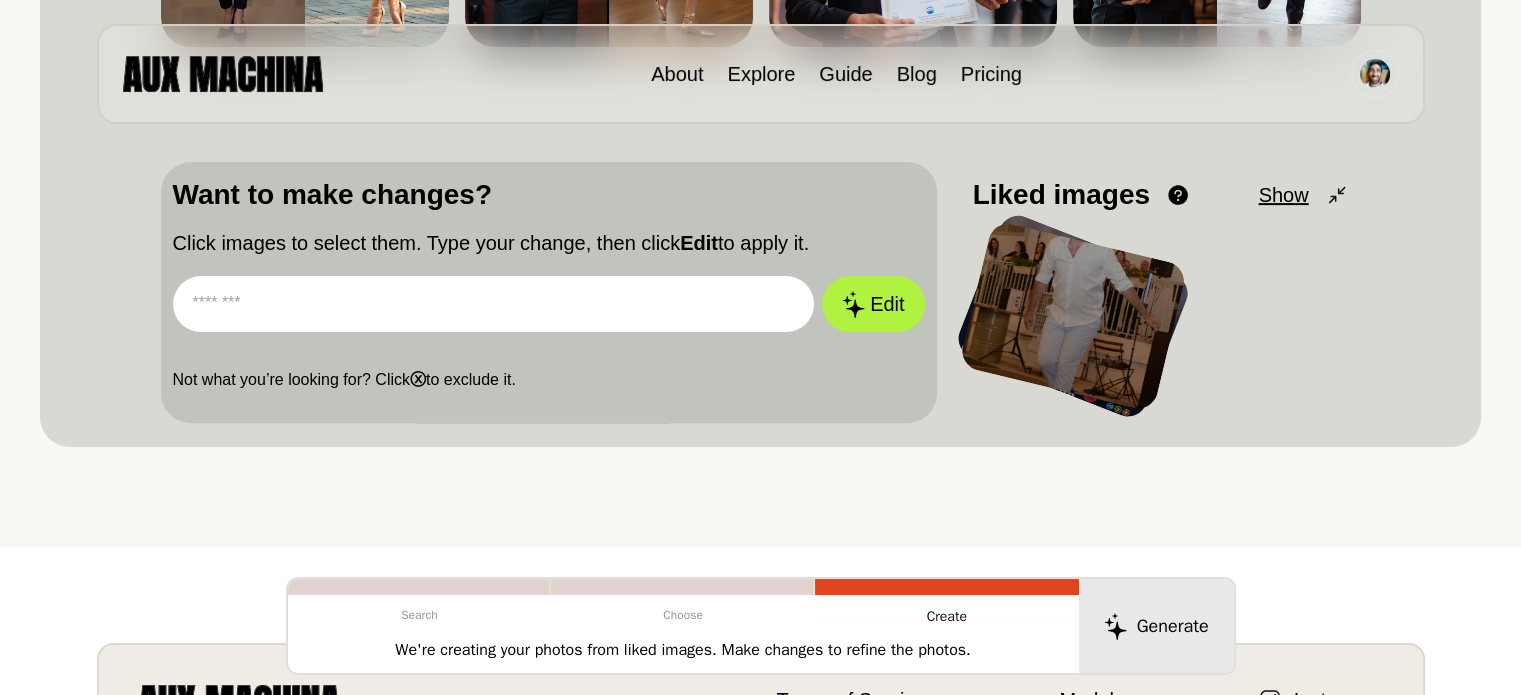 click on "Liked images" at bounding box center [1061, 195] 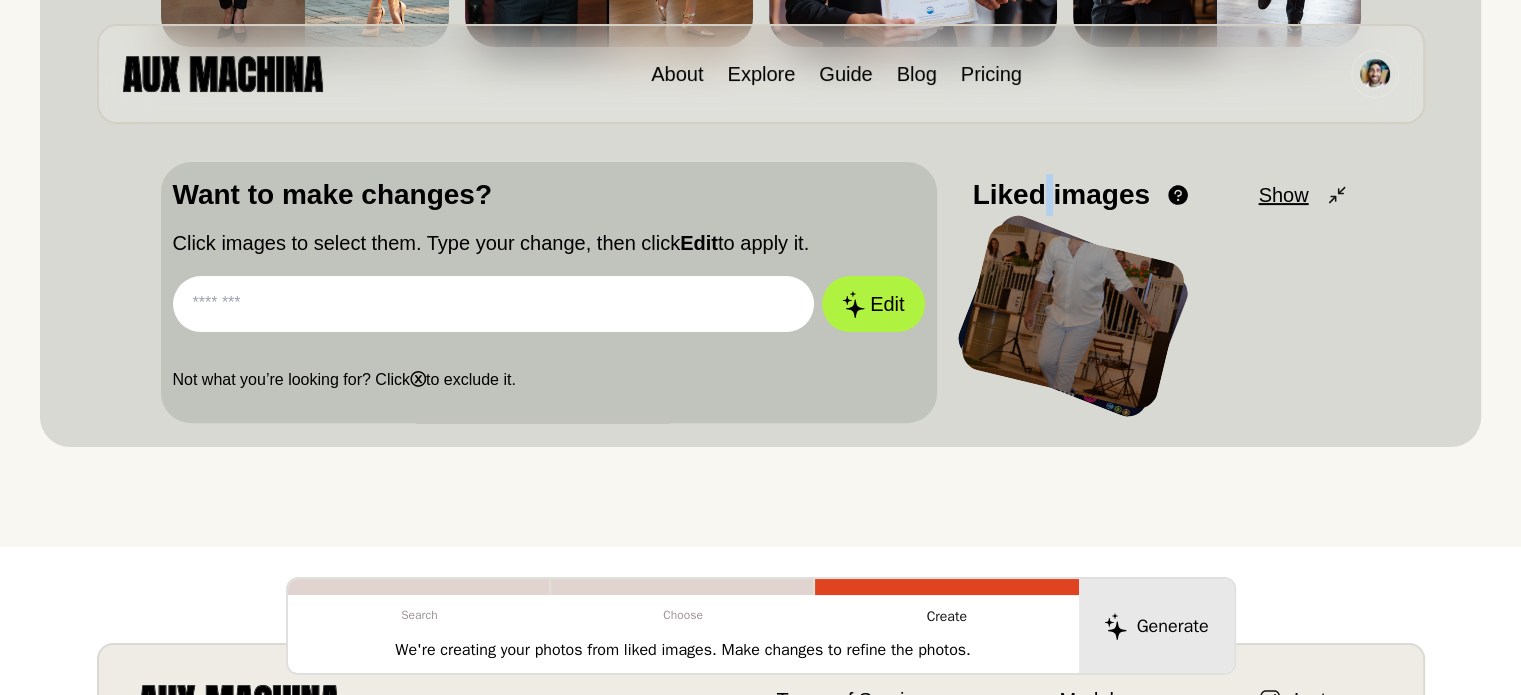 click on "Liked images" at bounding box center [1061, 195] 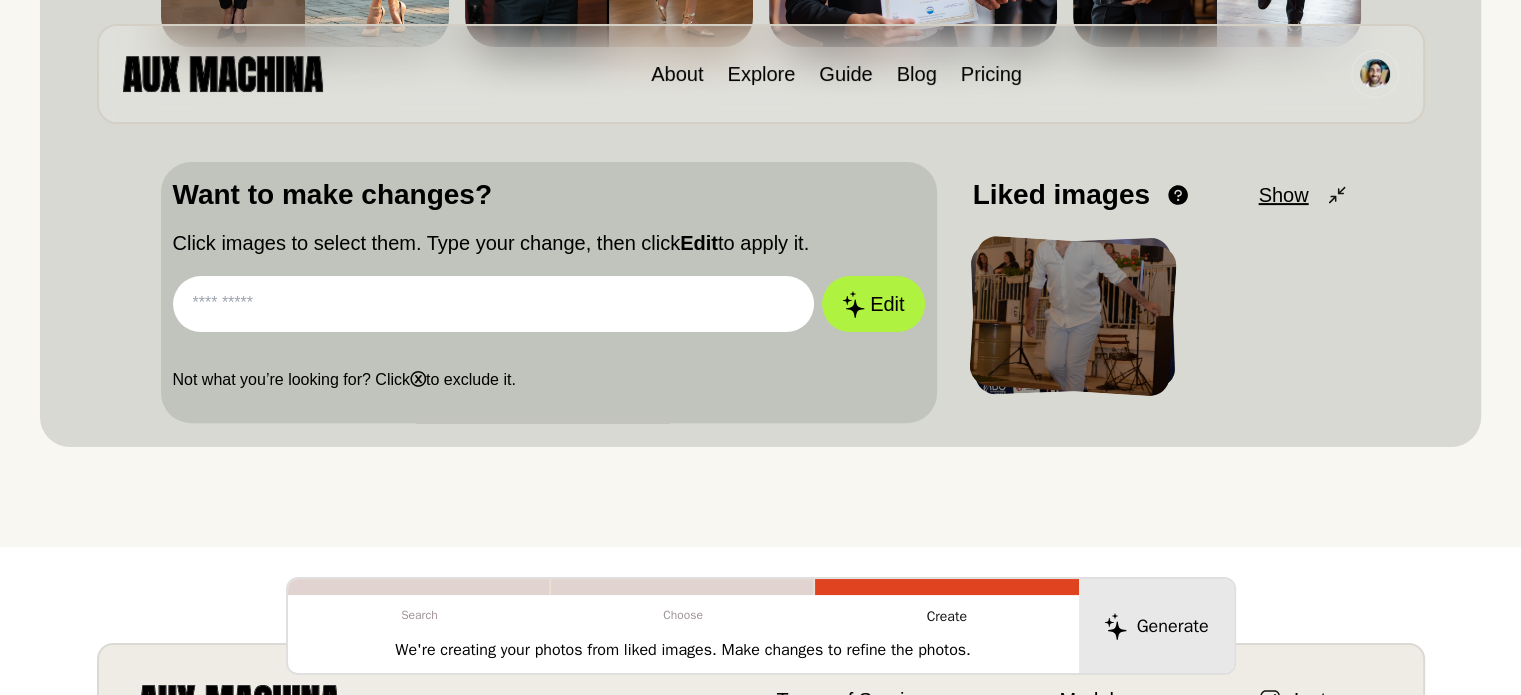 click on "Liked images" at bounding box center [1061, 195] 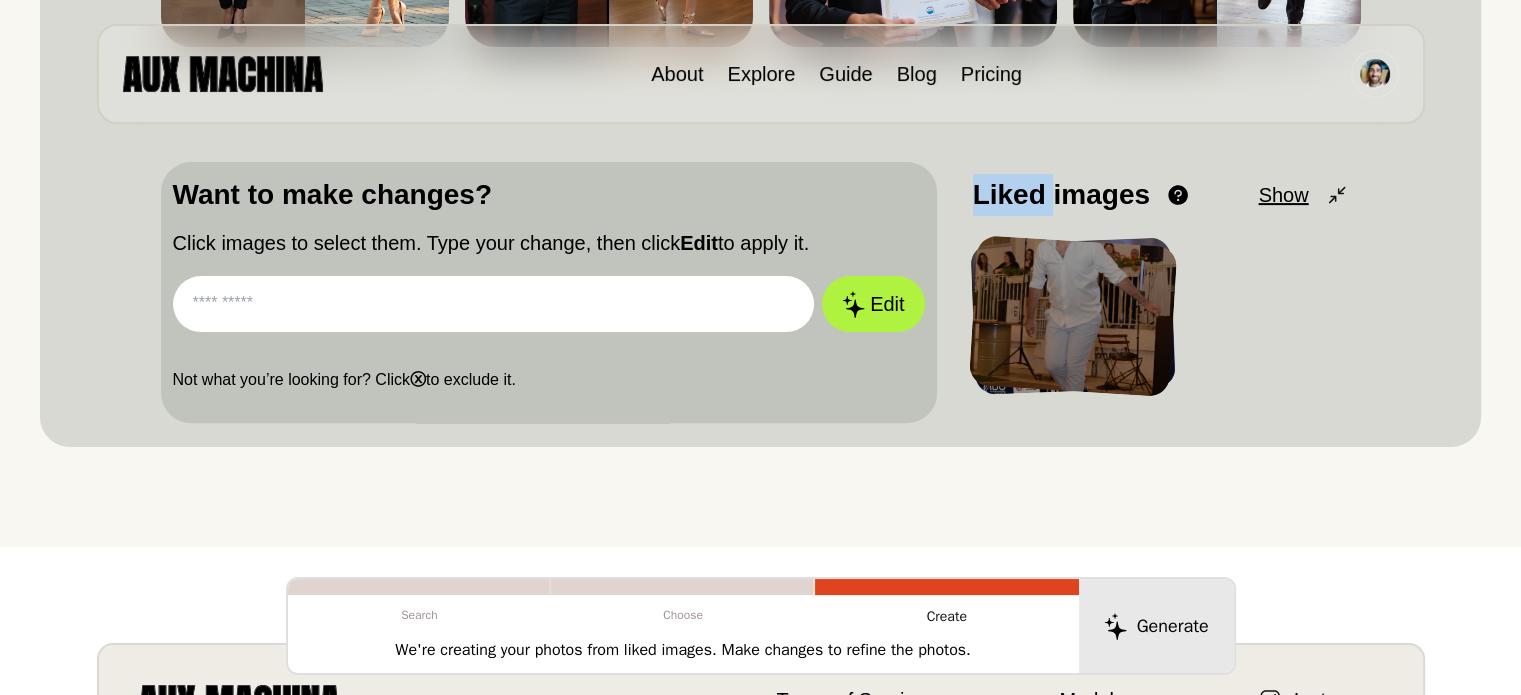 click on "Liked images" at bounding box center [1061, 195] 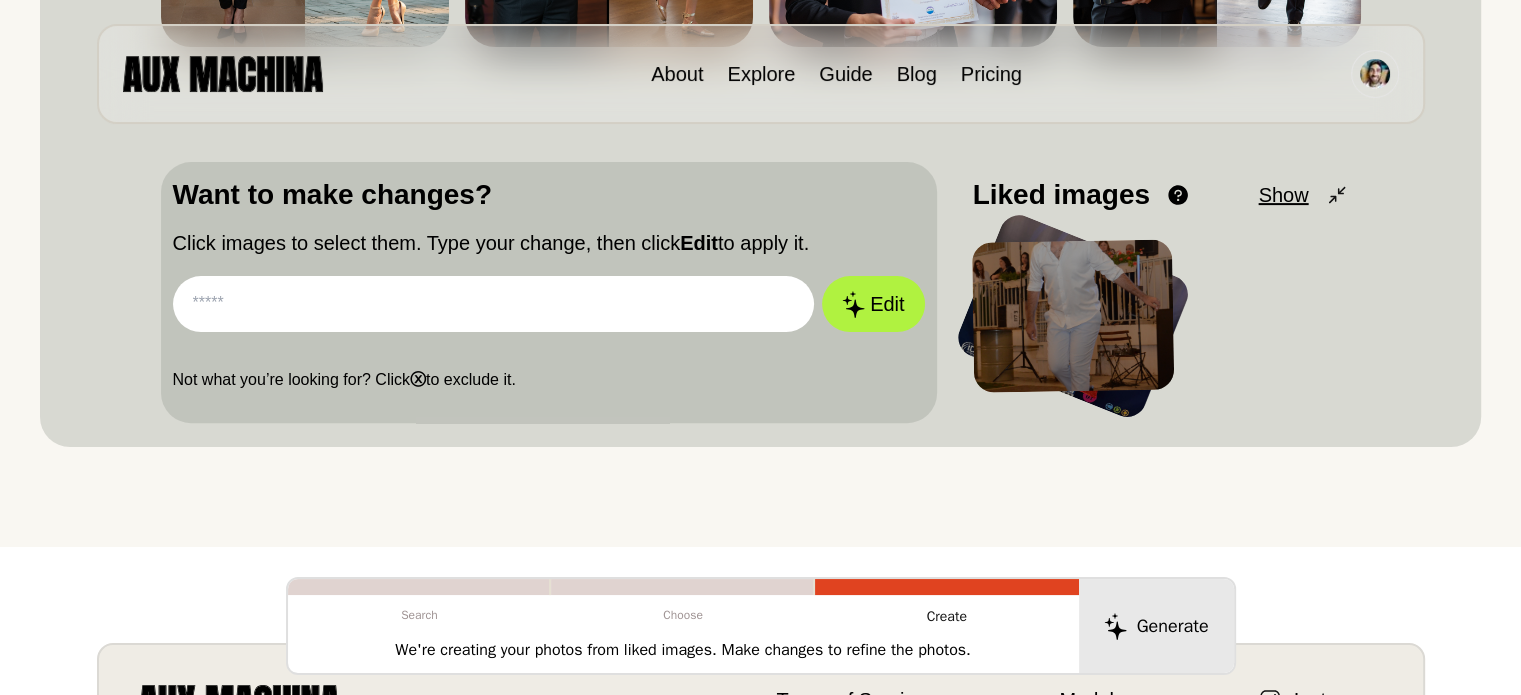click on "Liked images" at bounding box center [1061, 195] 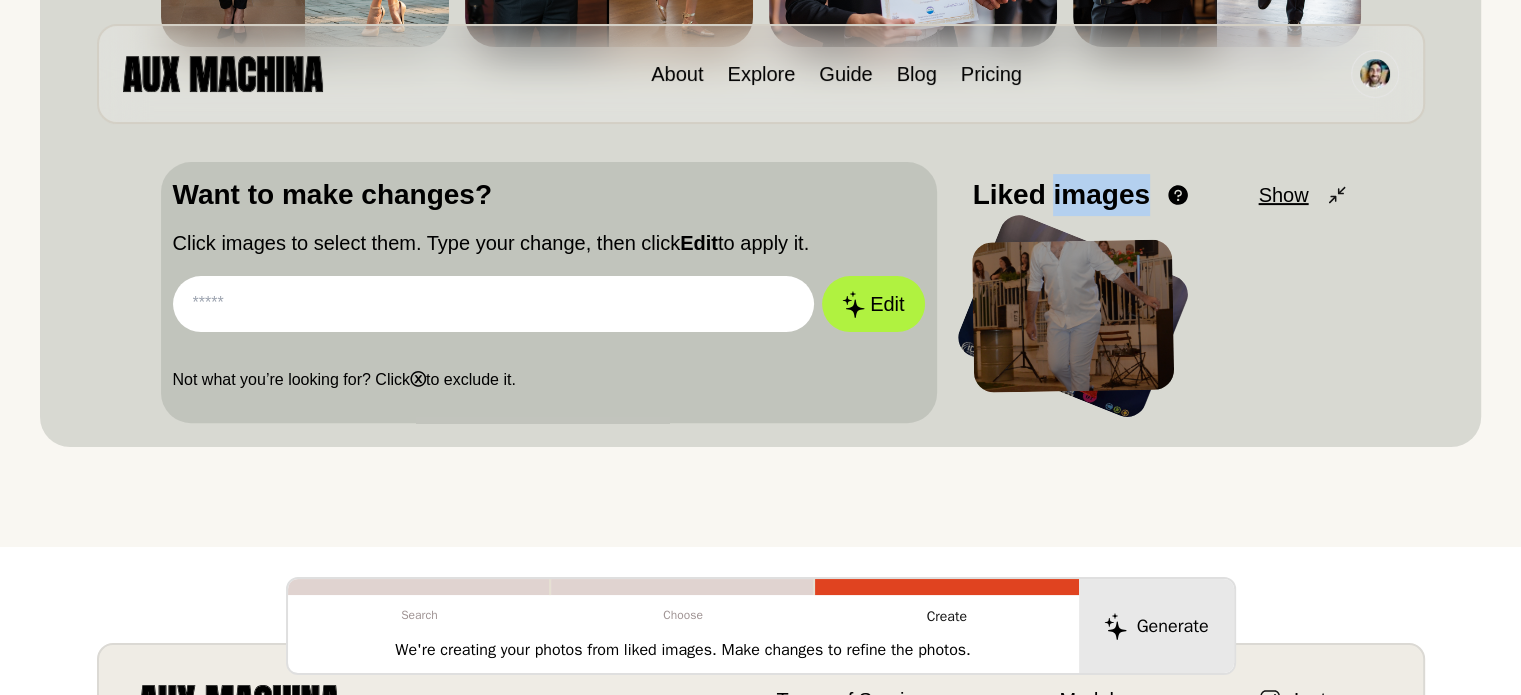 click on "Liked images" at bounding box center (1061, 195) 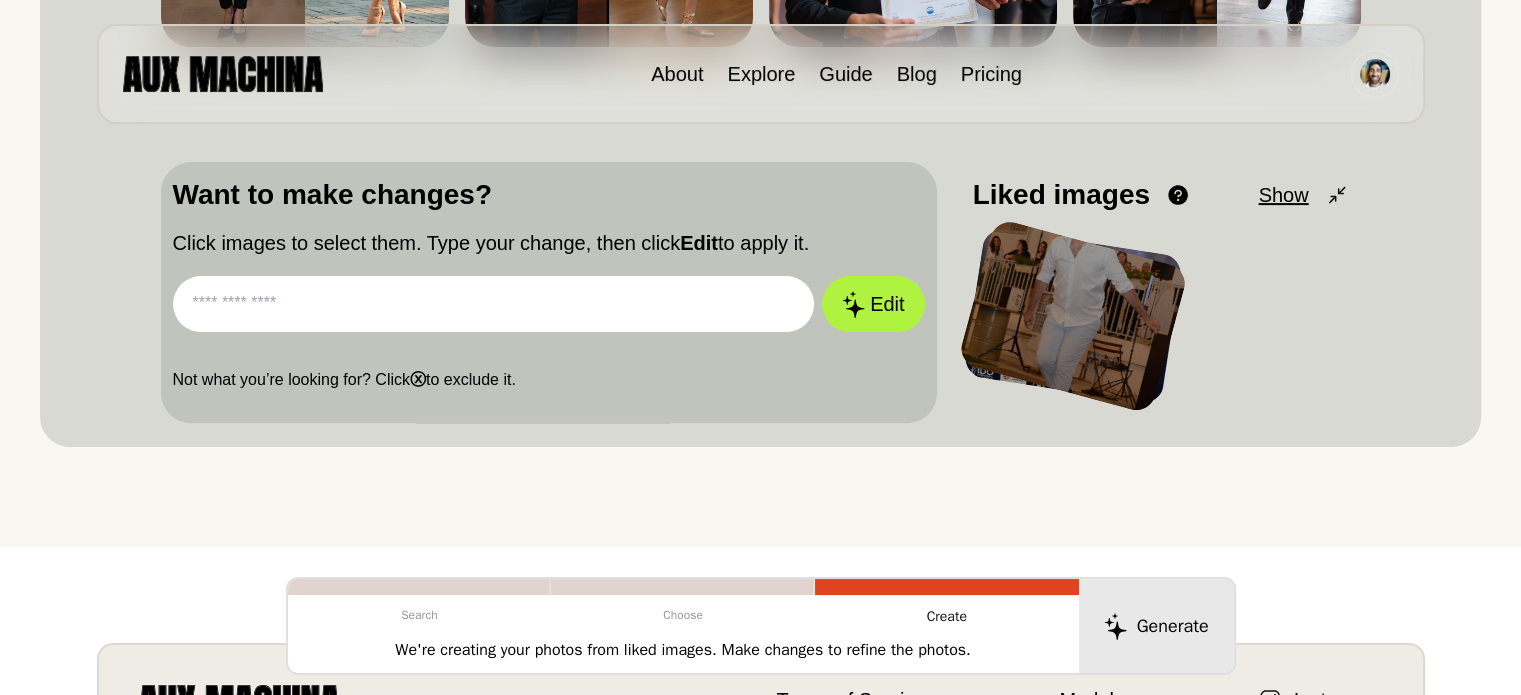 click on "Liked images" at bounding box center [1061, 195] 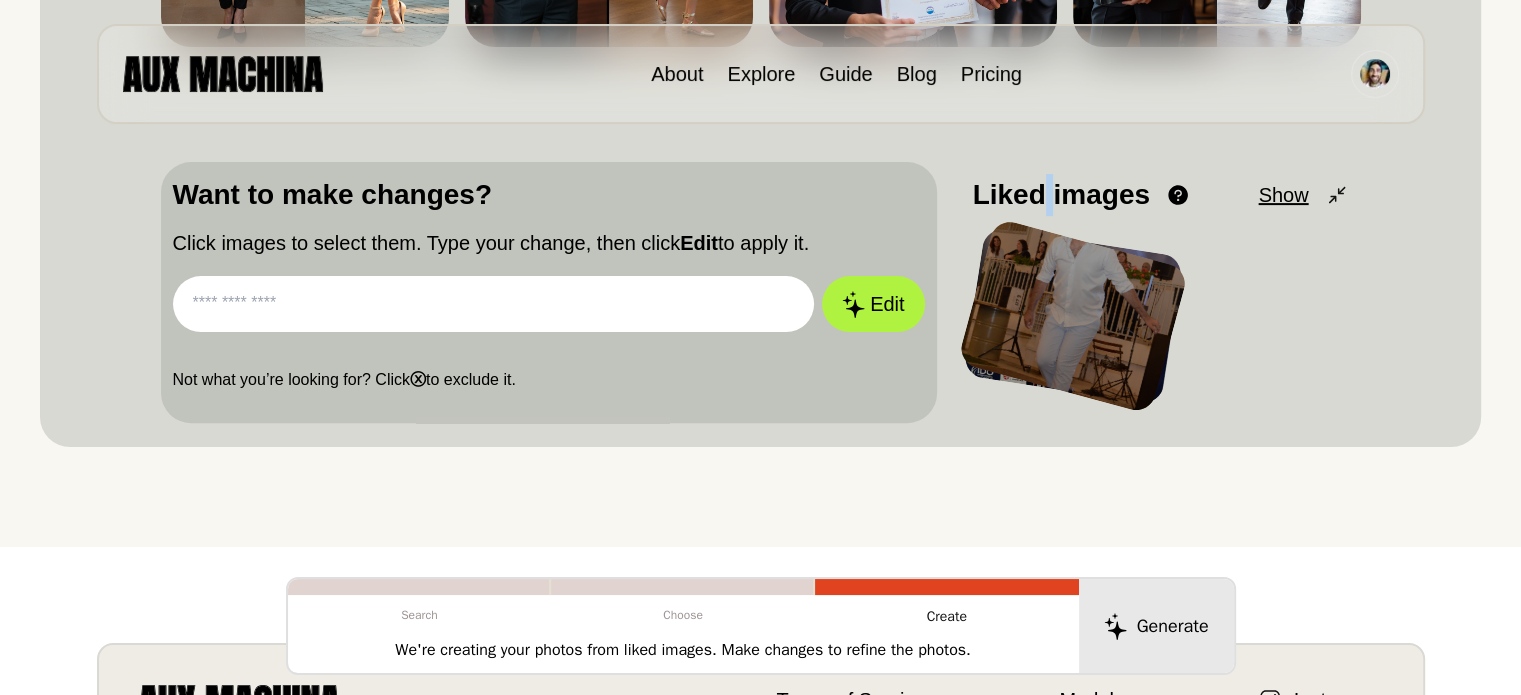click on "Liked images" at bounding box center [1061, 195] 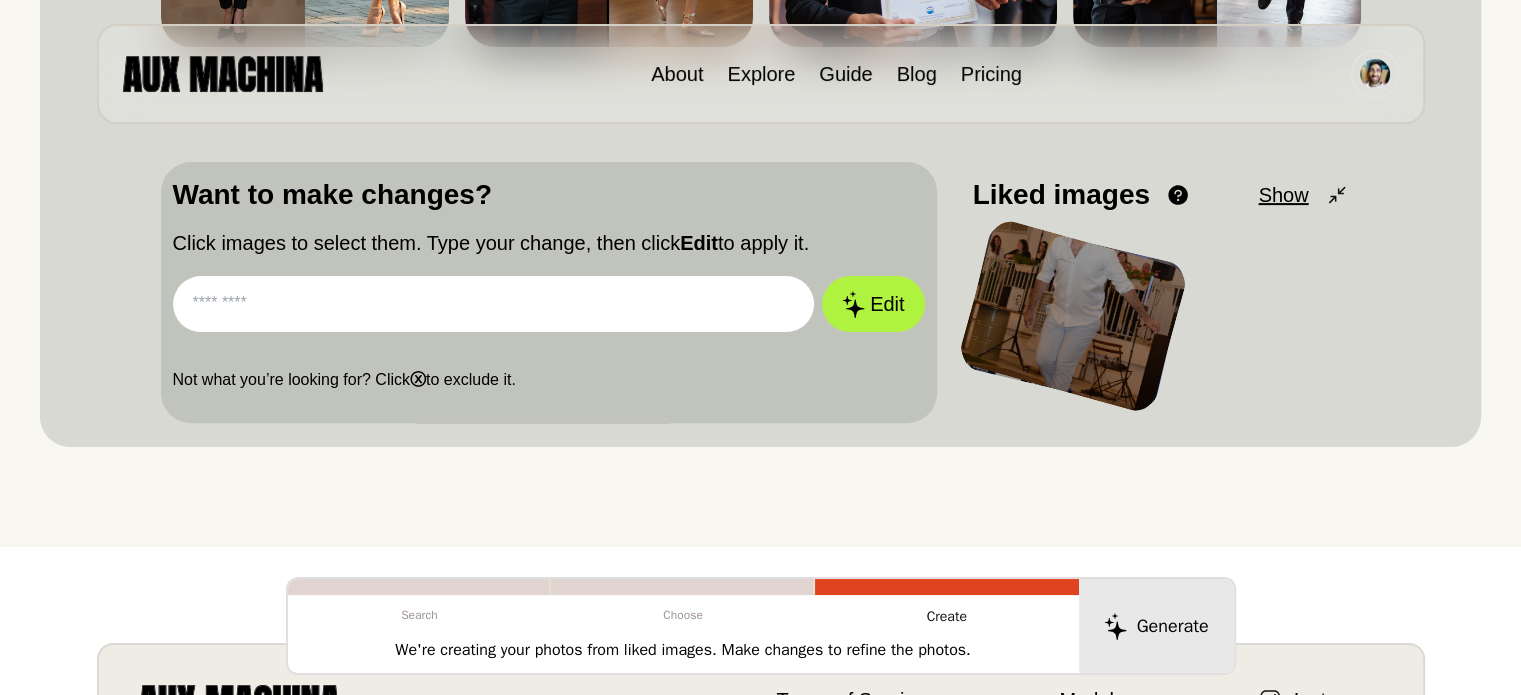 click on "Liked images" at bounding box center [1061, 195] 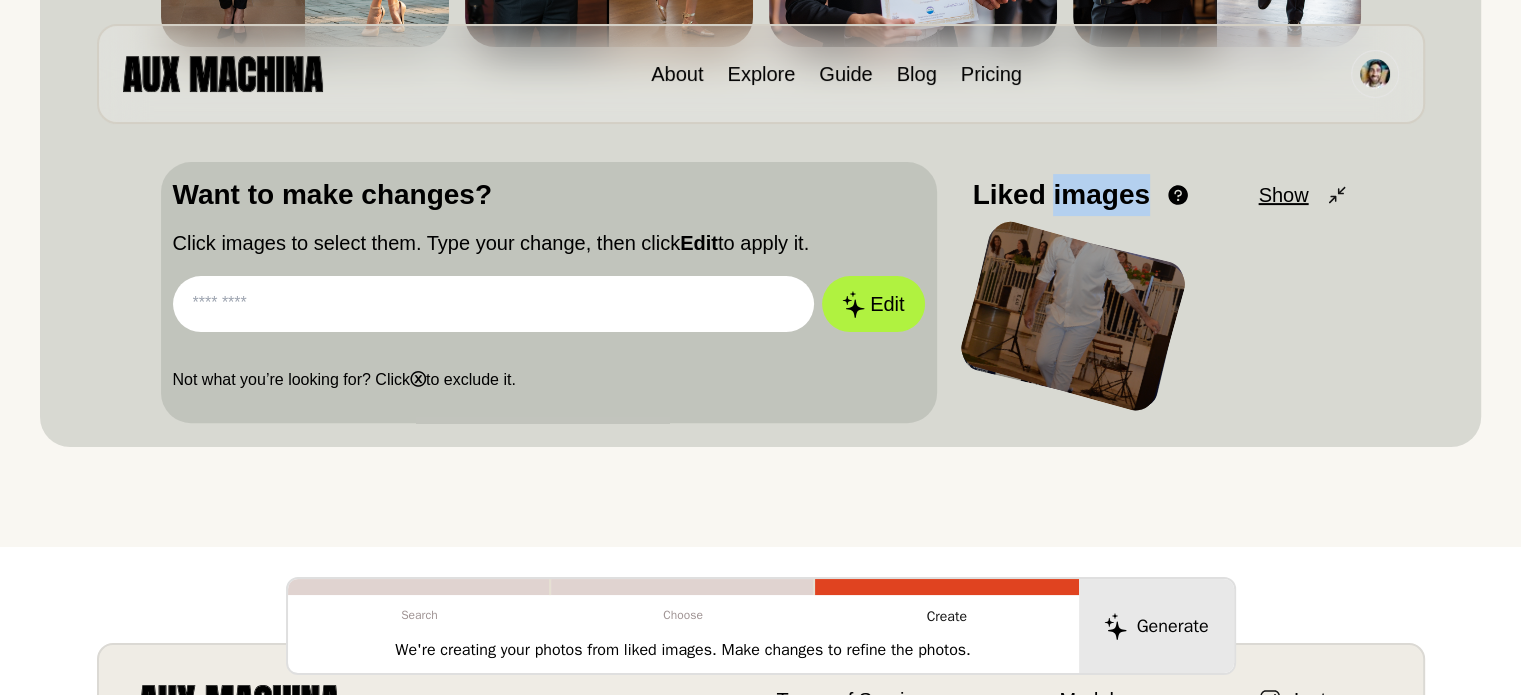click on "Liked images" at bounding box center (1061, 195) 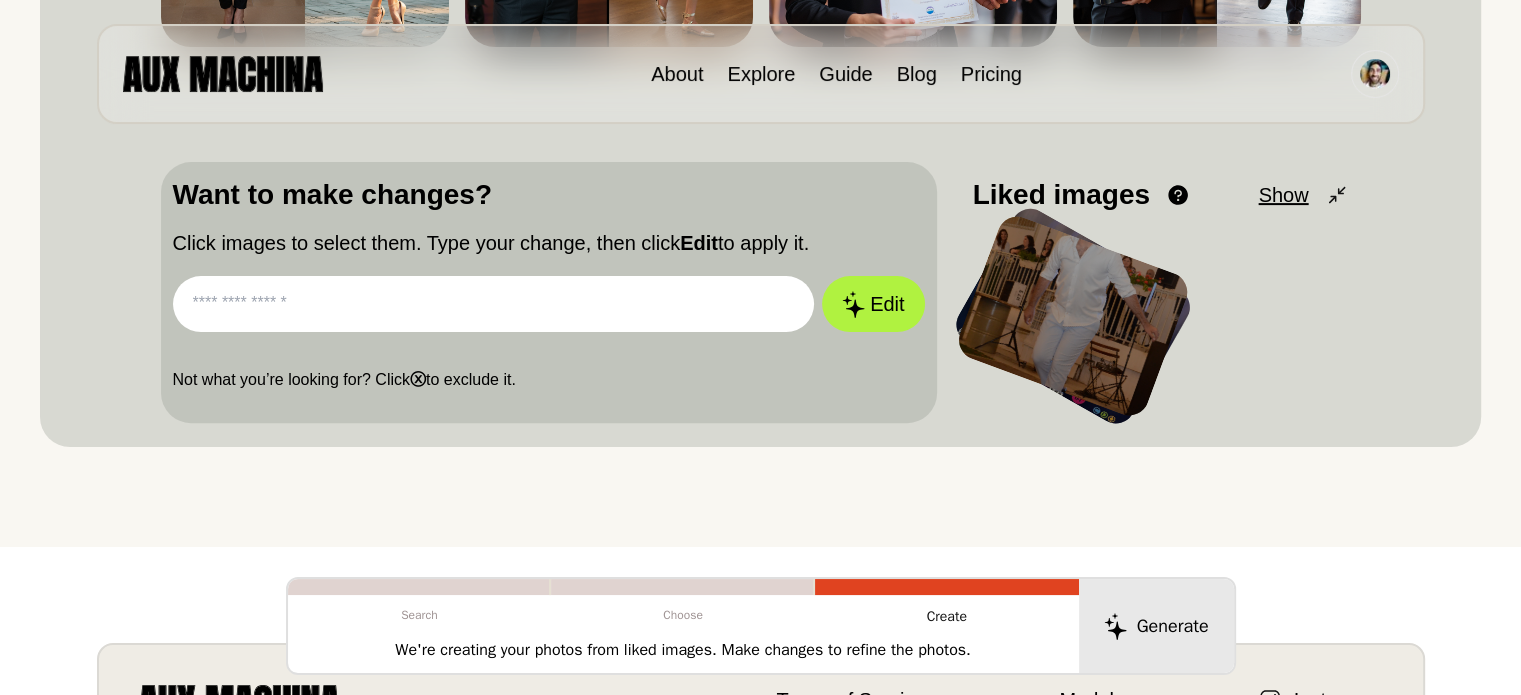click on "Liked images" at bounding box center [1061, 195] 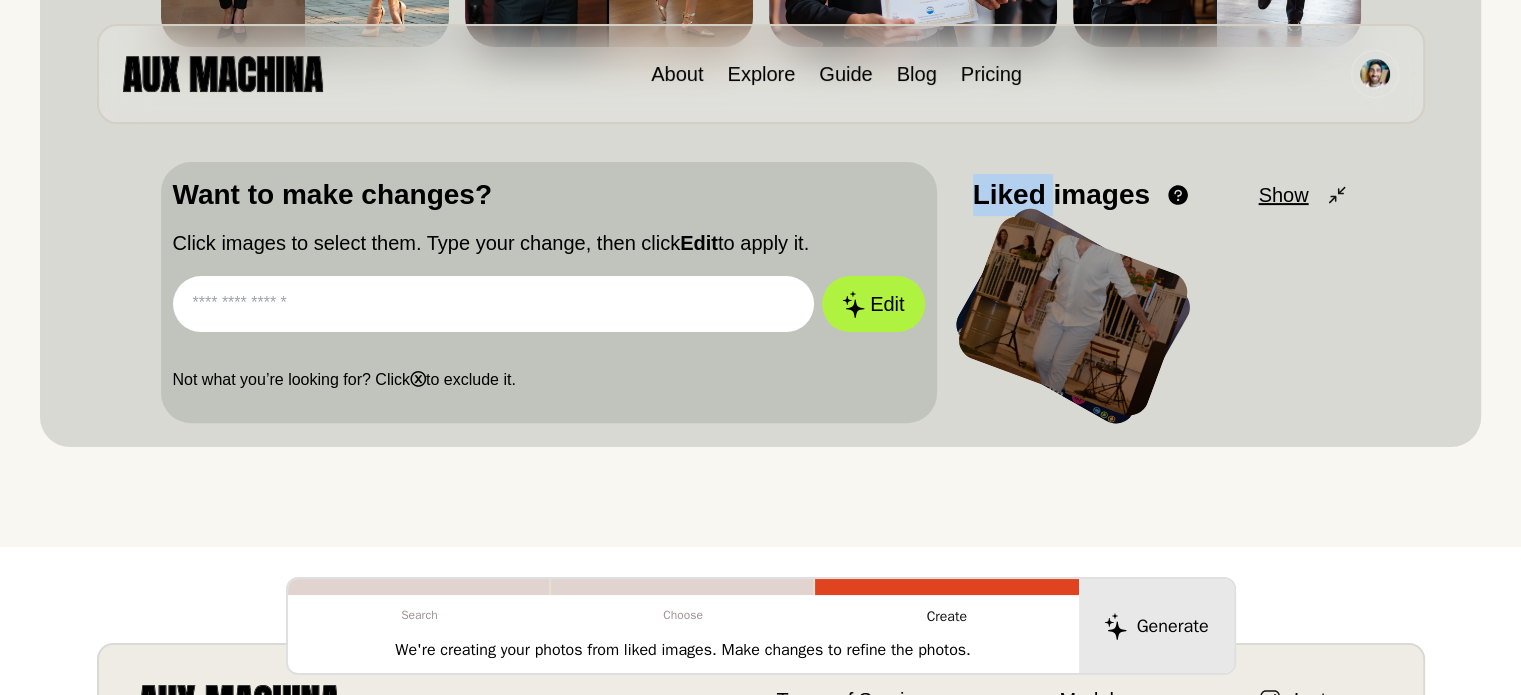 click on "Liked images" at bounding box center (1061, 195) 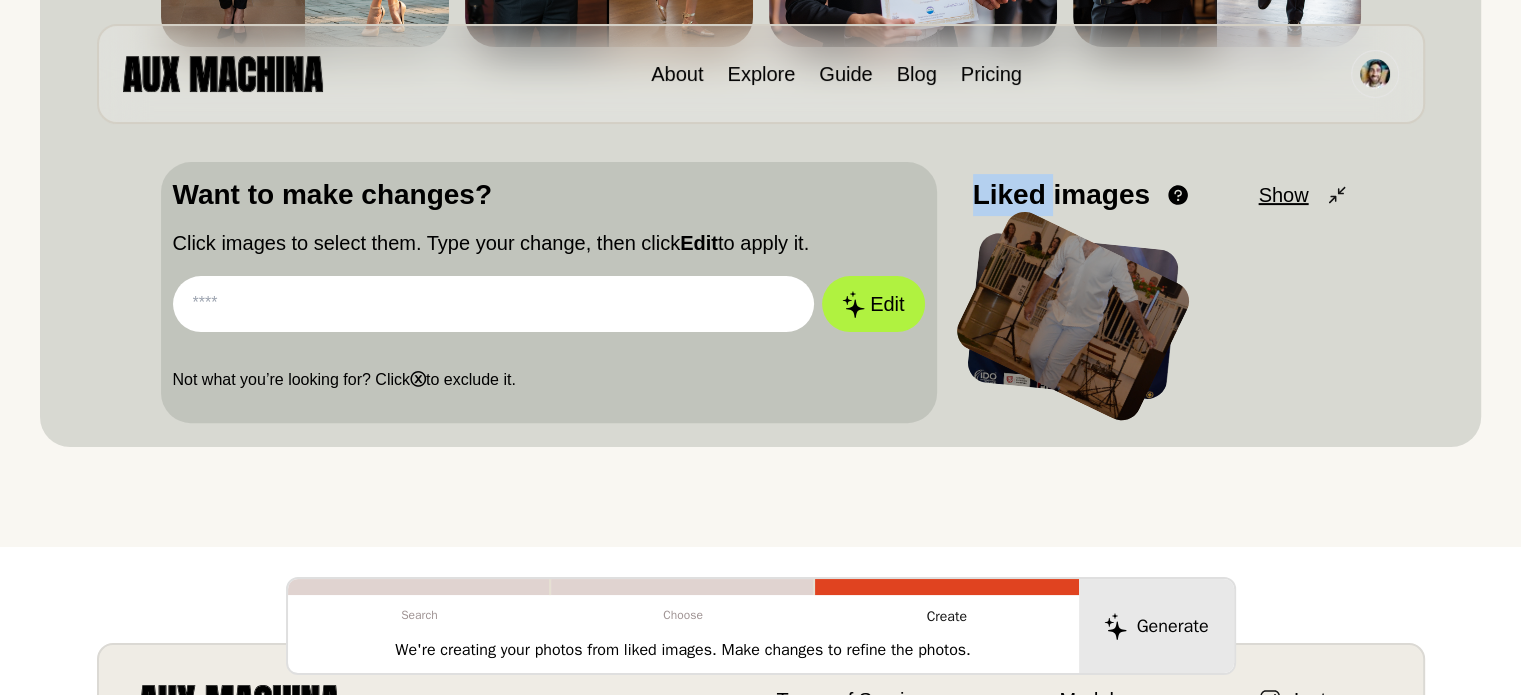 click on "Liked images" at bounding box center [1061, 195] 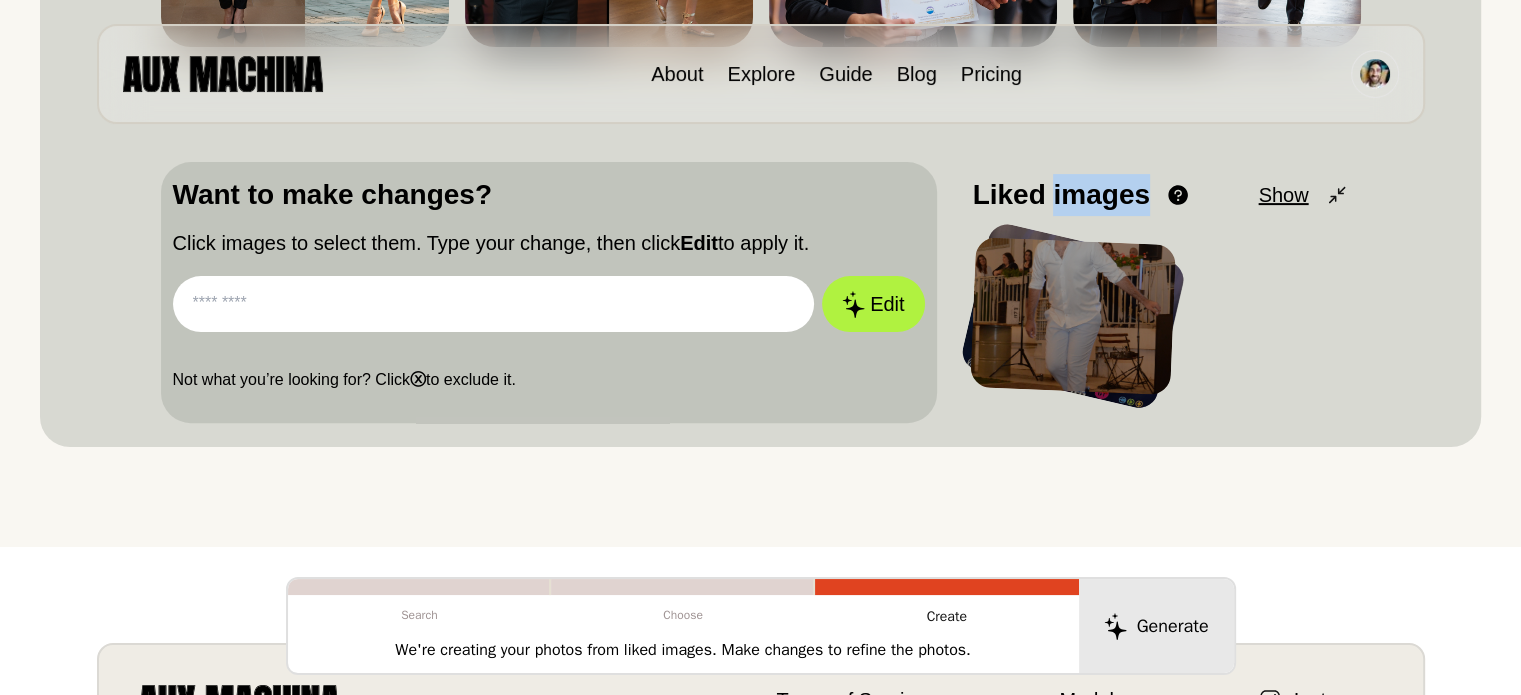 click on "Liked images" at bounding box center (1061, 195) 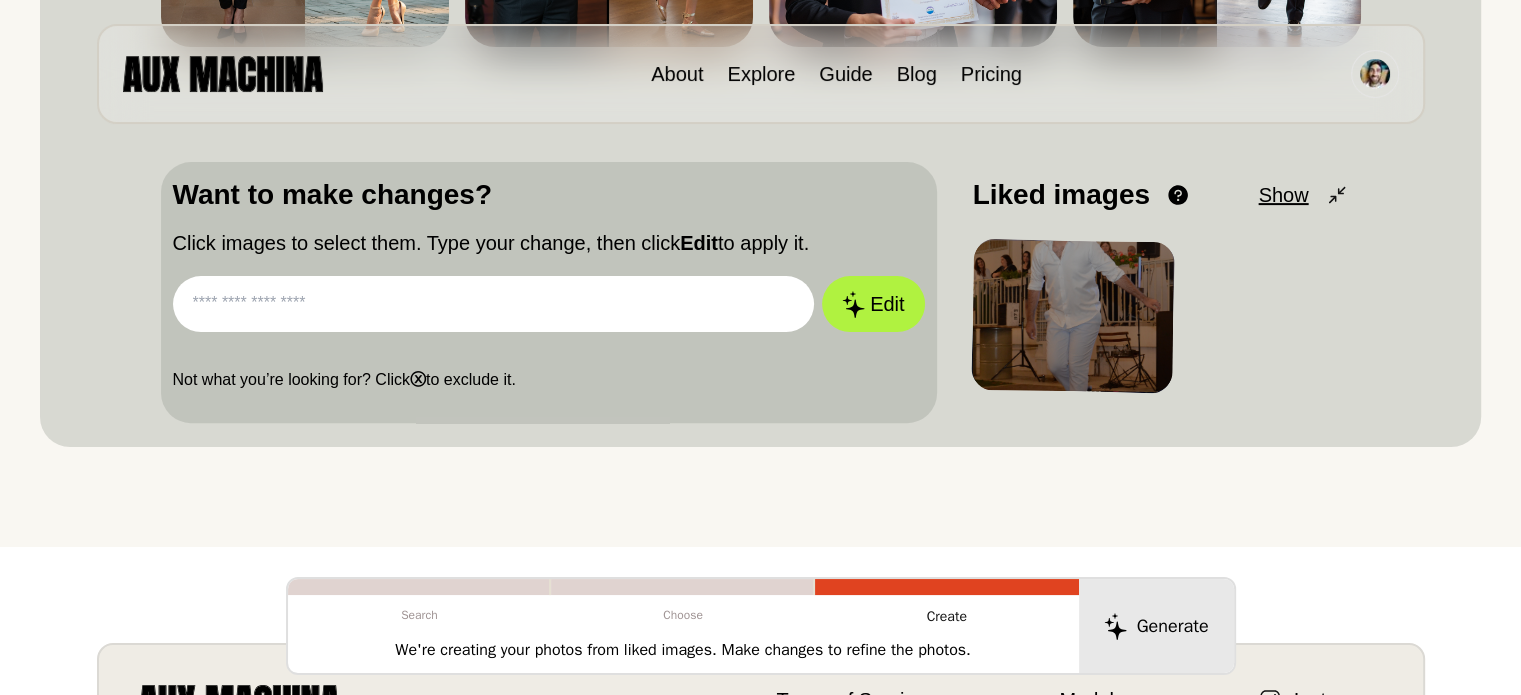 click on "Liked images" at bounding box center (1061, 195) 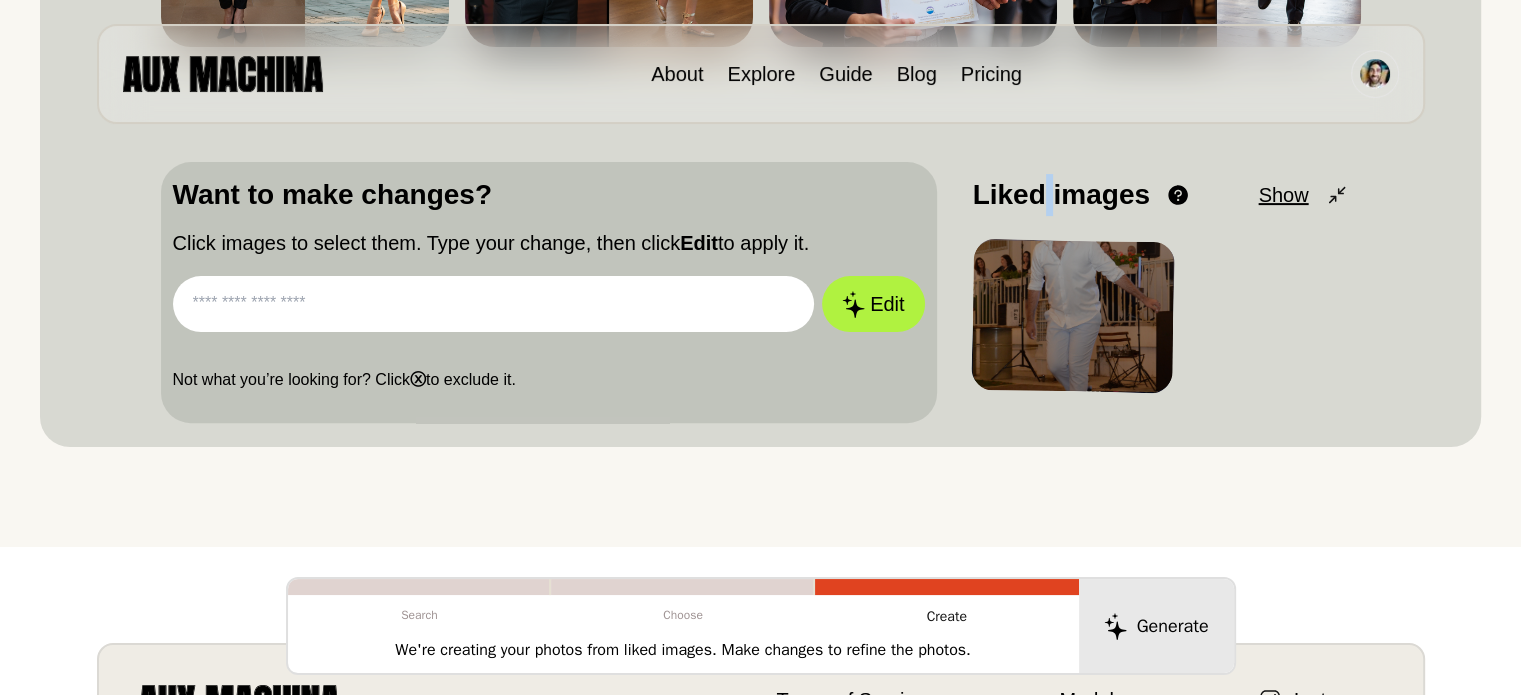 click on "Liked images" at bounding box center [1061, 195] 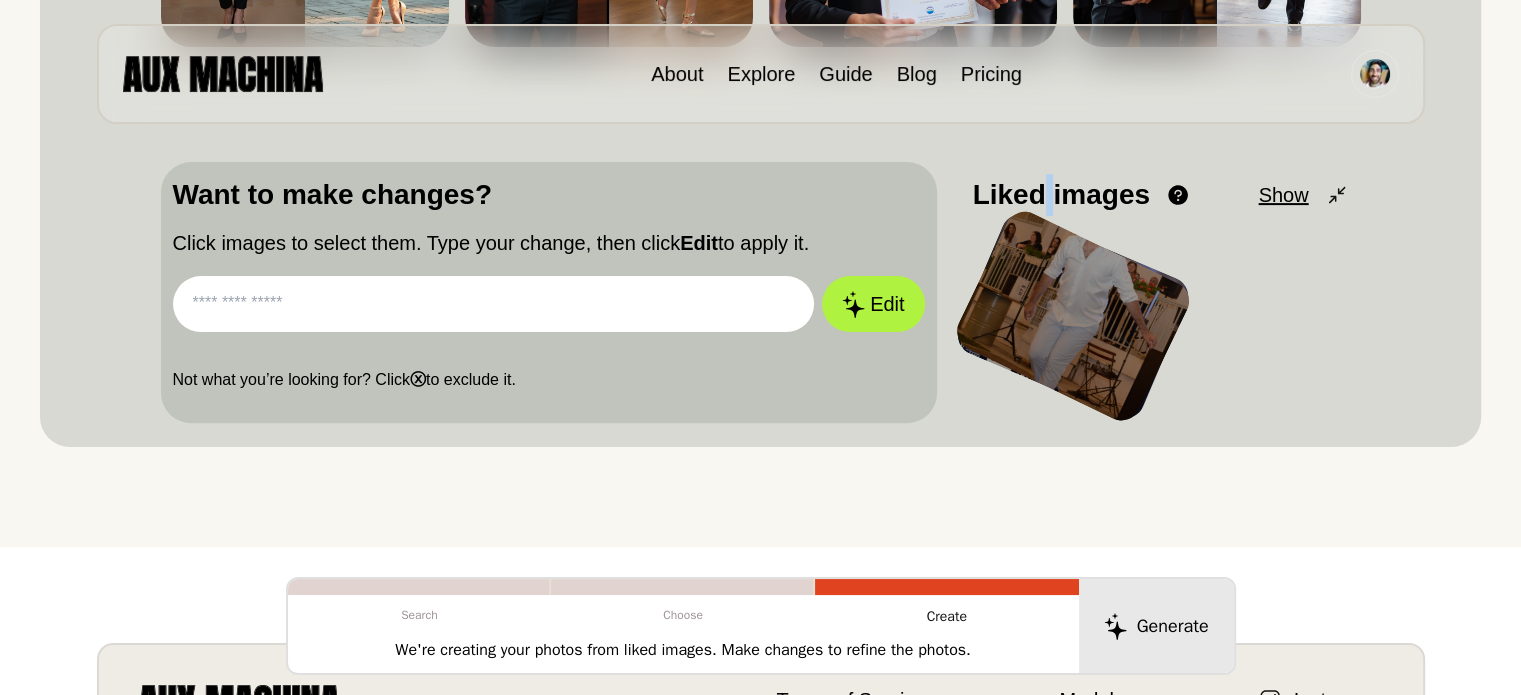 click on "Liked images" at bounding box center [1061, 195] 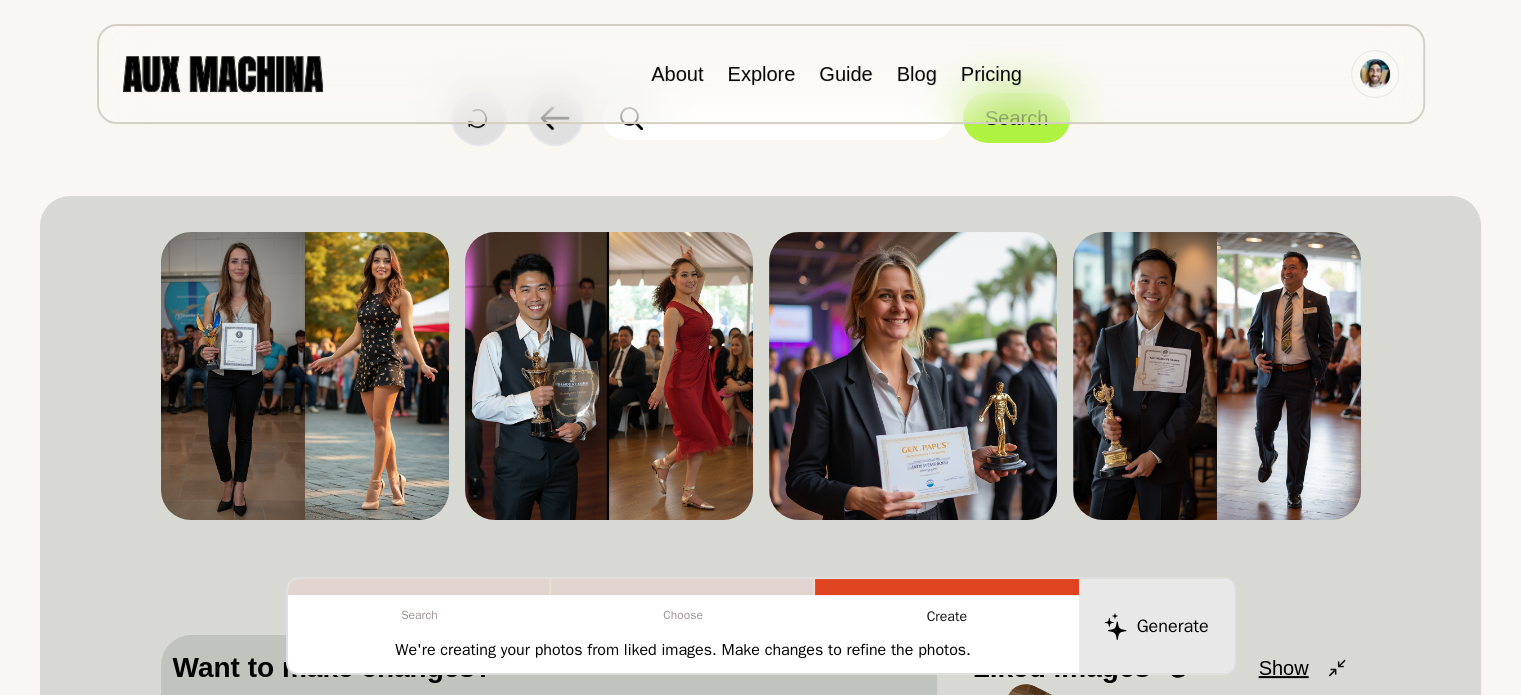 scroll, scrollTop: 0, scrollLeft: 0, axis: both 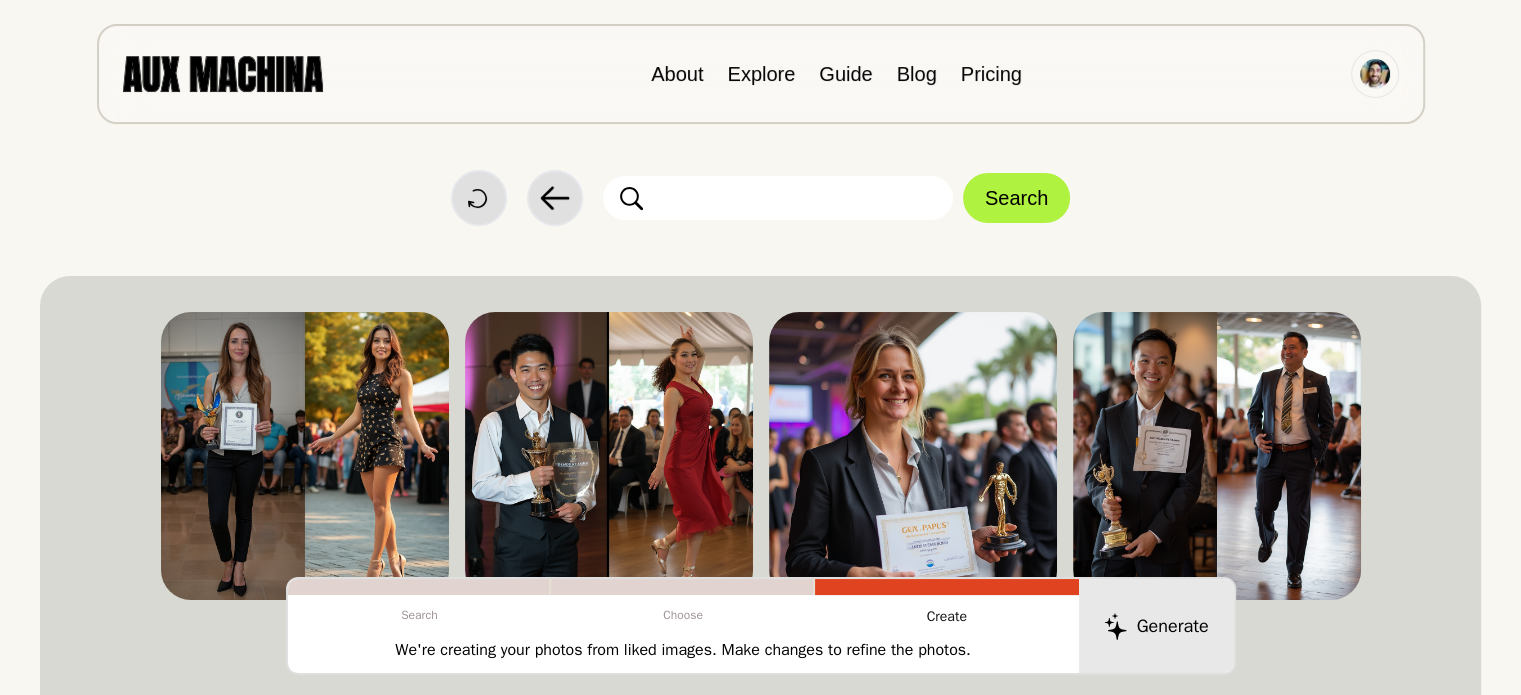 click at bounding box center [778, 198] 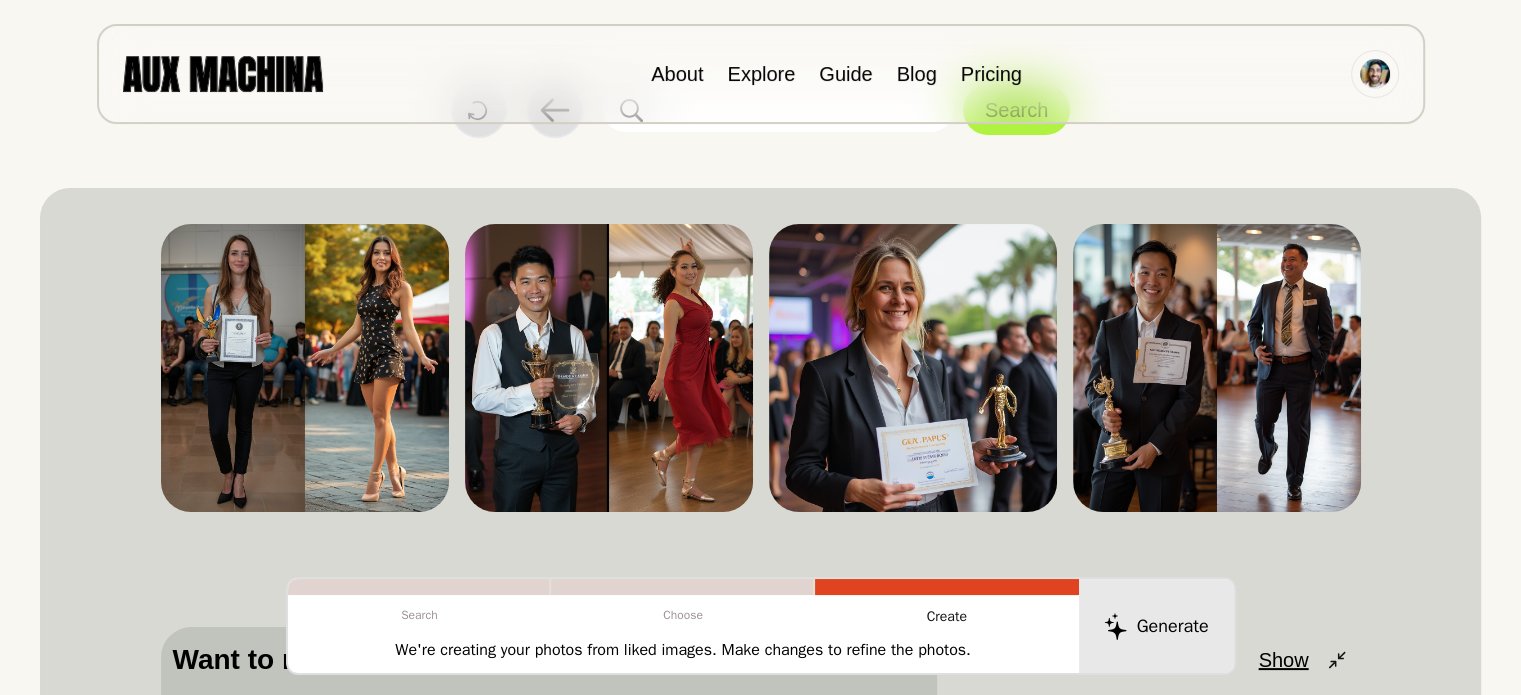 scroll, scrollTop: 0, scrollLeft: 0, axis: both 